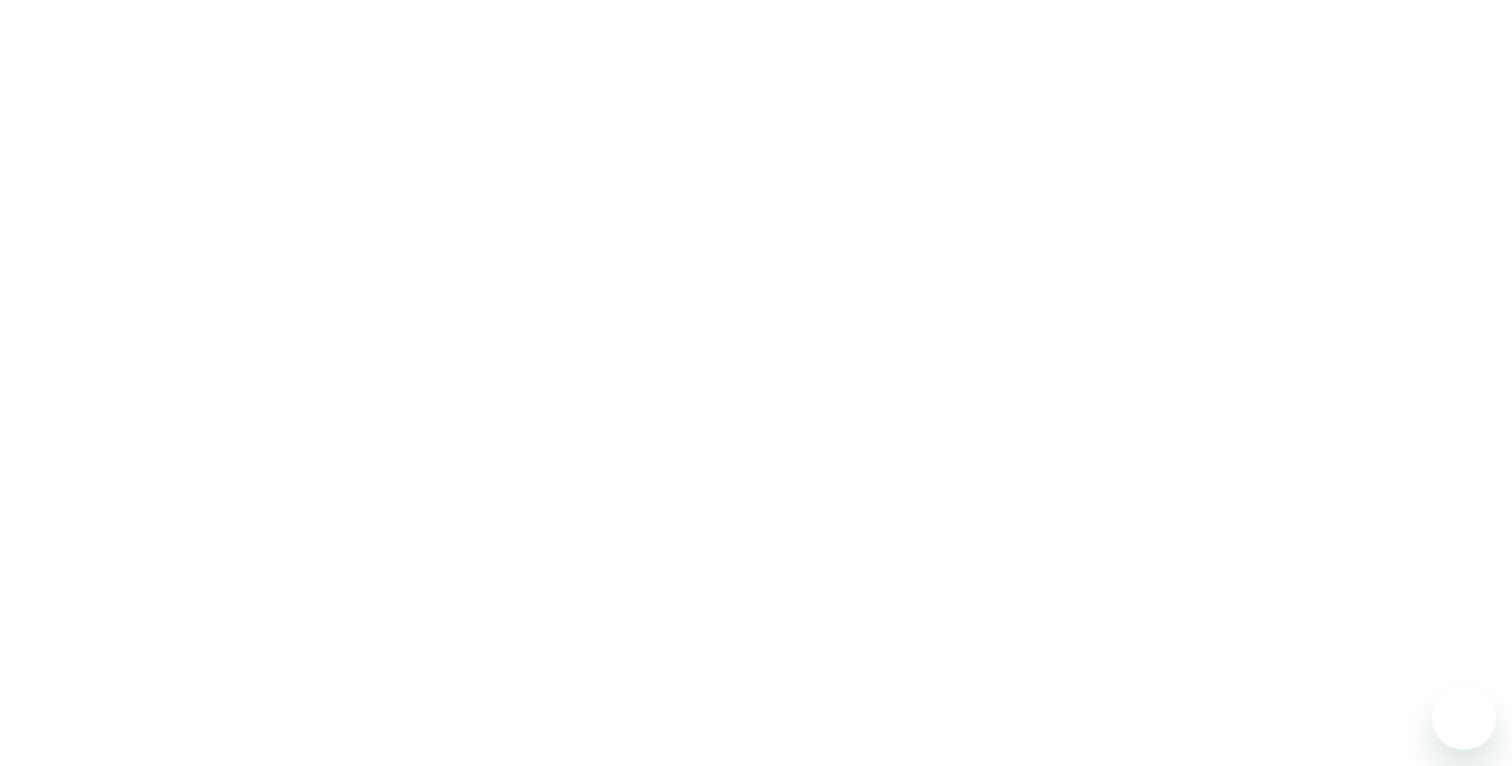 scroll, scrollTop: 0, scrollLeft: 0, axis: both 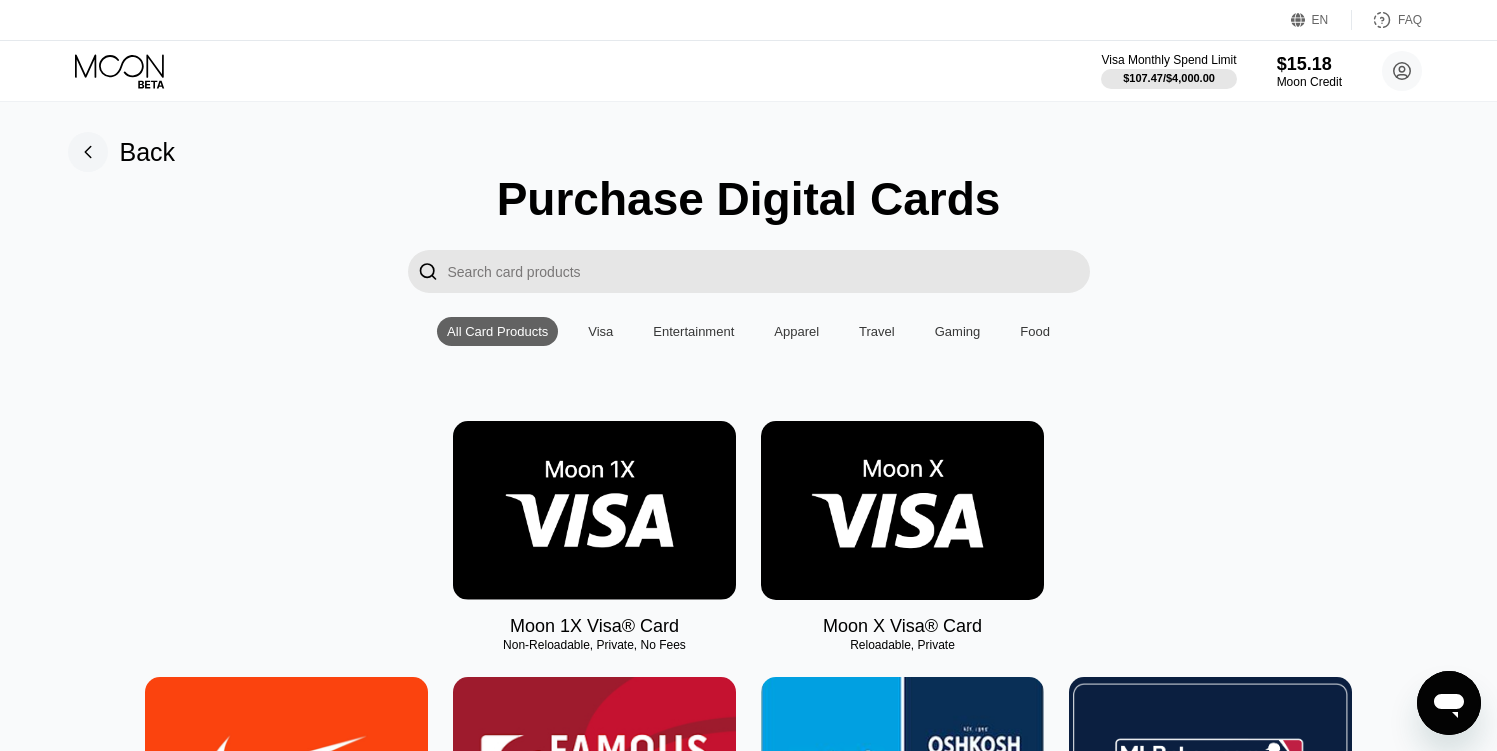 click 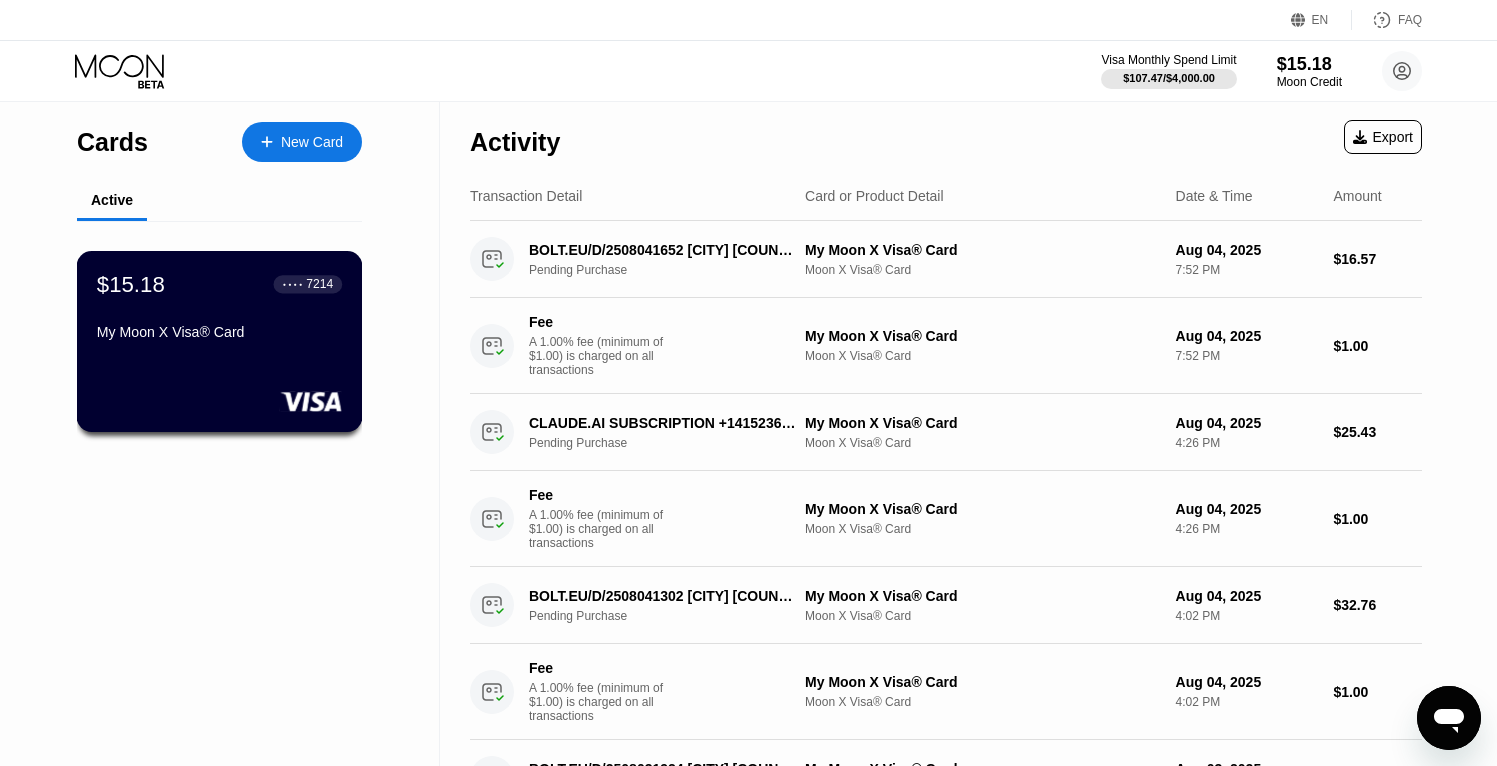 click on "$15.18 ● ● ● ● 7214" at bounding box center (219, 284) 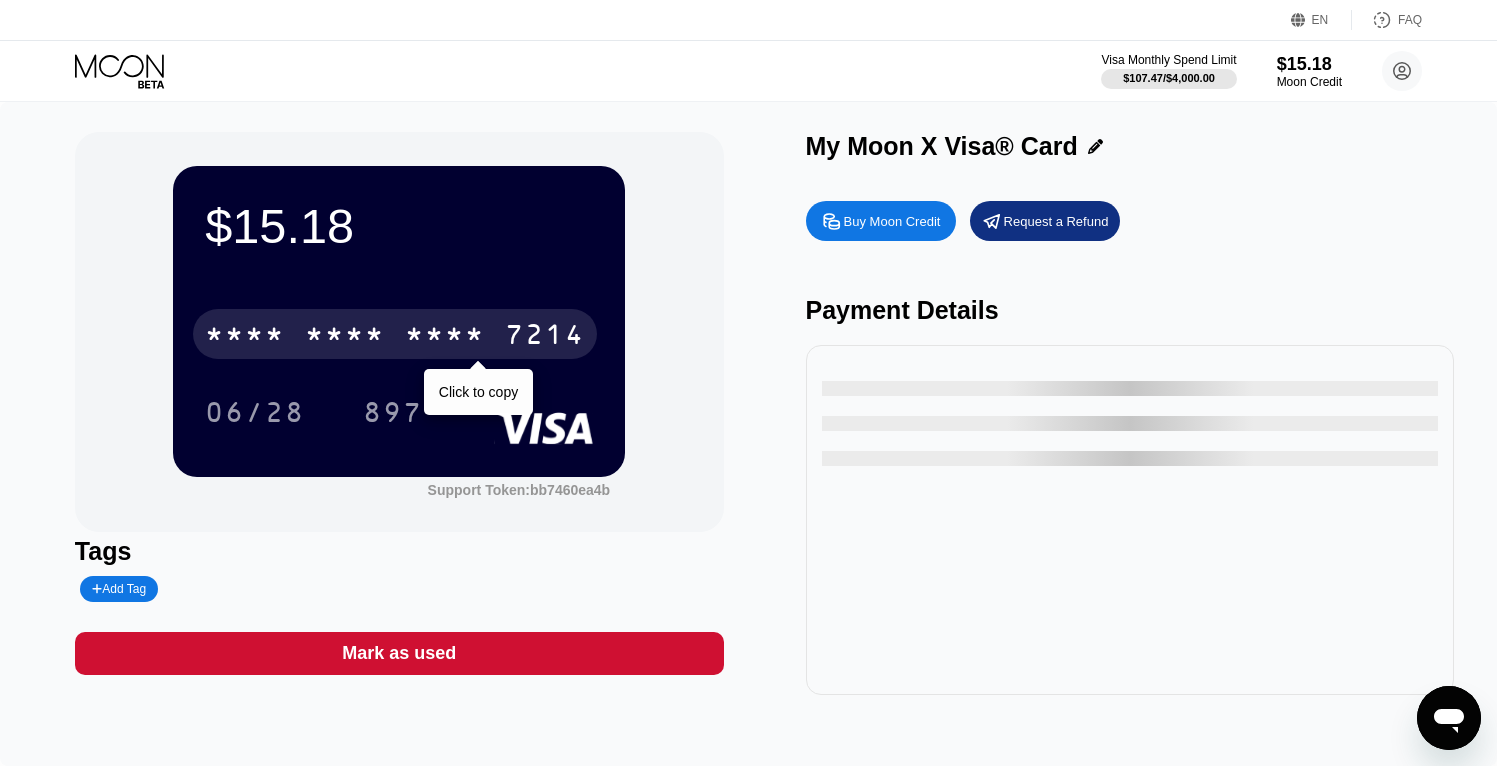 drag, startPoint x: 488, startPoint y: 351, endPoint x: 502, endPoint y: 343, distance: 16.124516 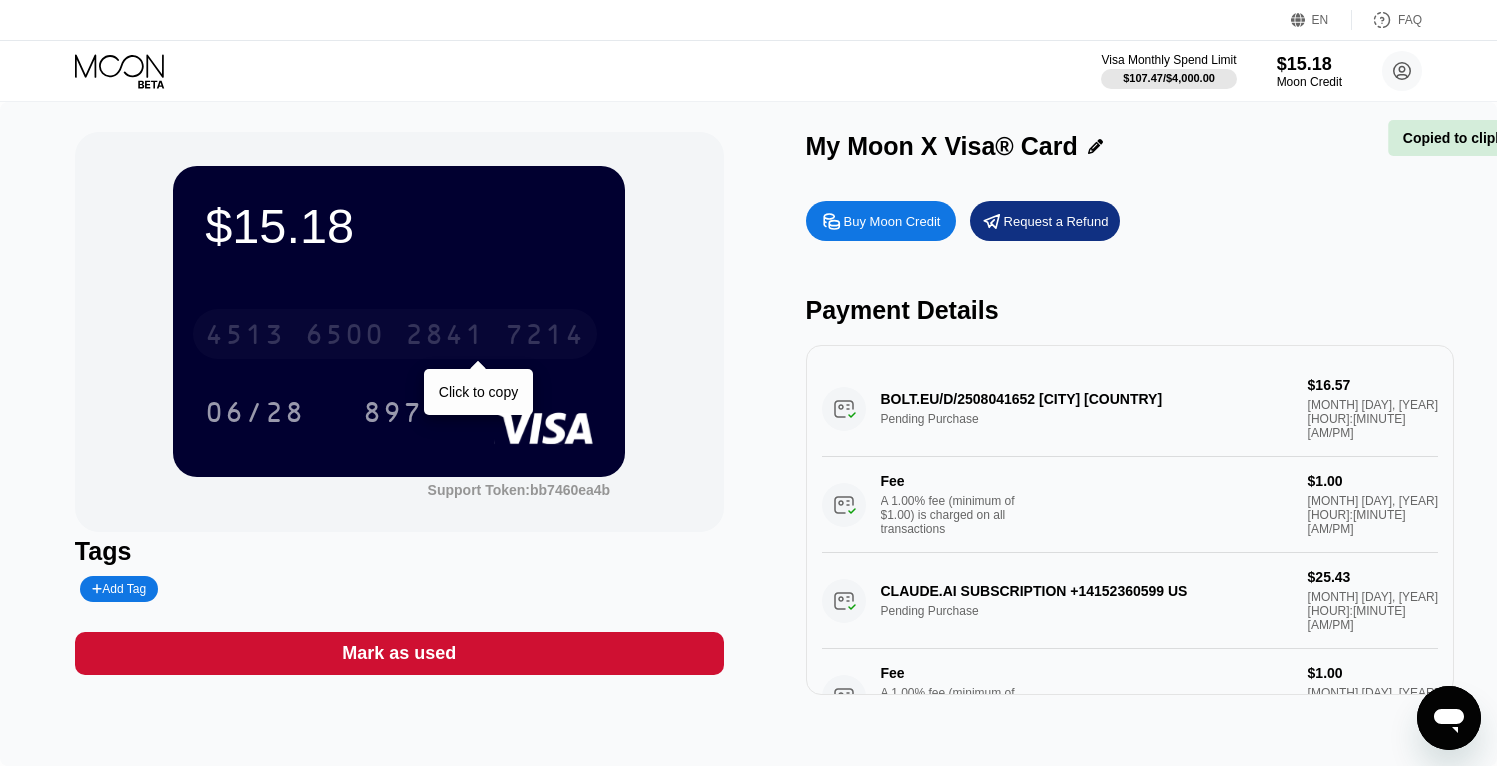 click on "[CREDIT CARD]" at bounding box center (395, 334) 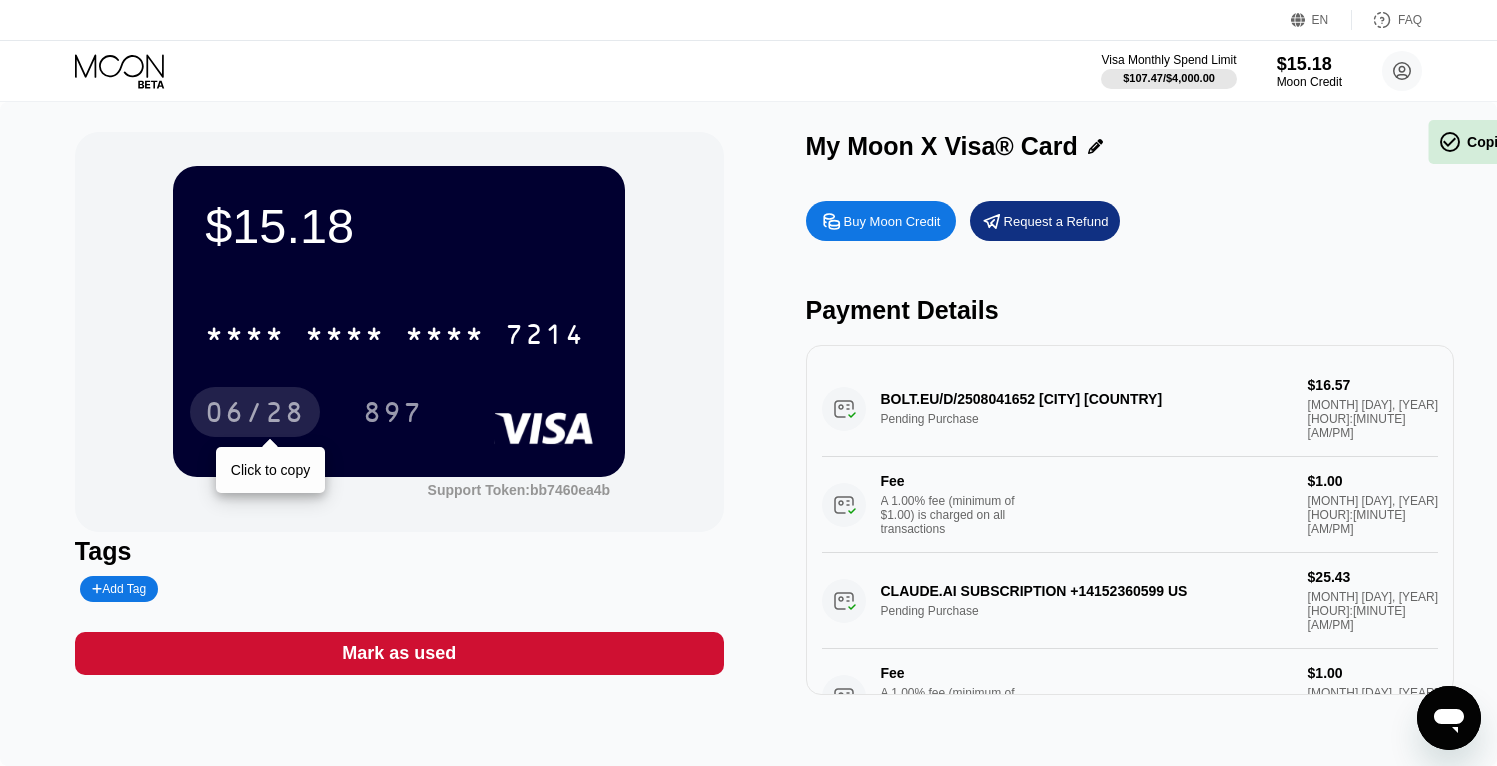 drag, startPoint x: 226, startPoint y: 436, endPoint x: 241, endPoint y: 426, distance: 18.027756 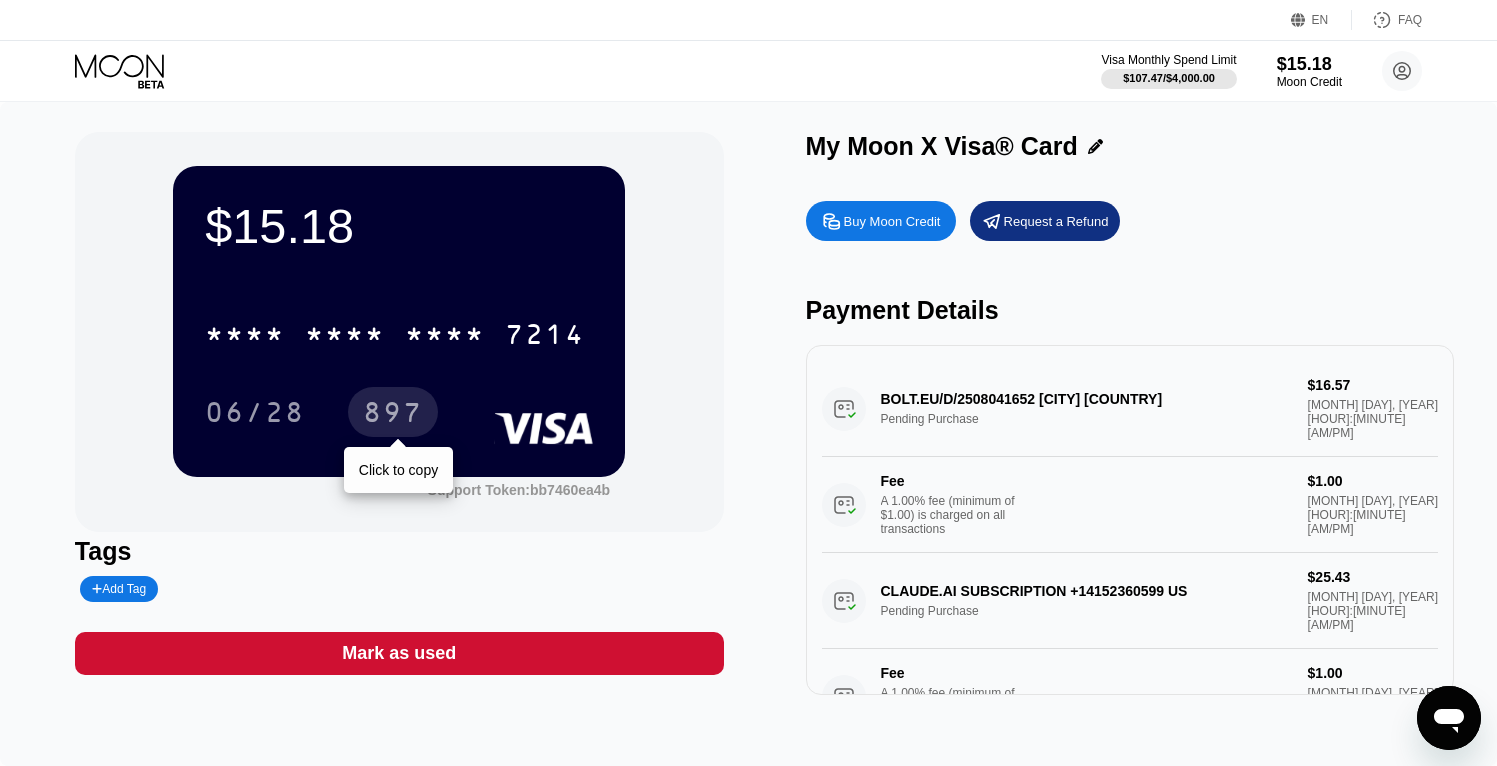 click on "897" at bounding box center (393, 415) 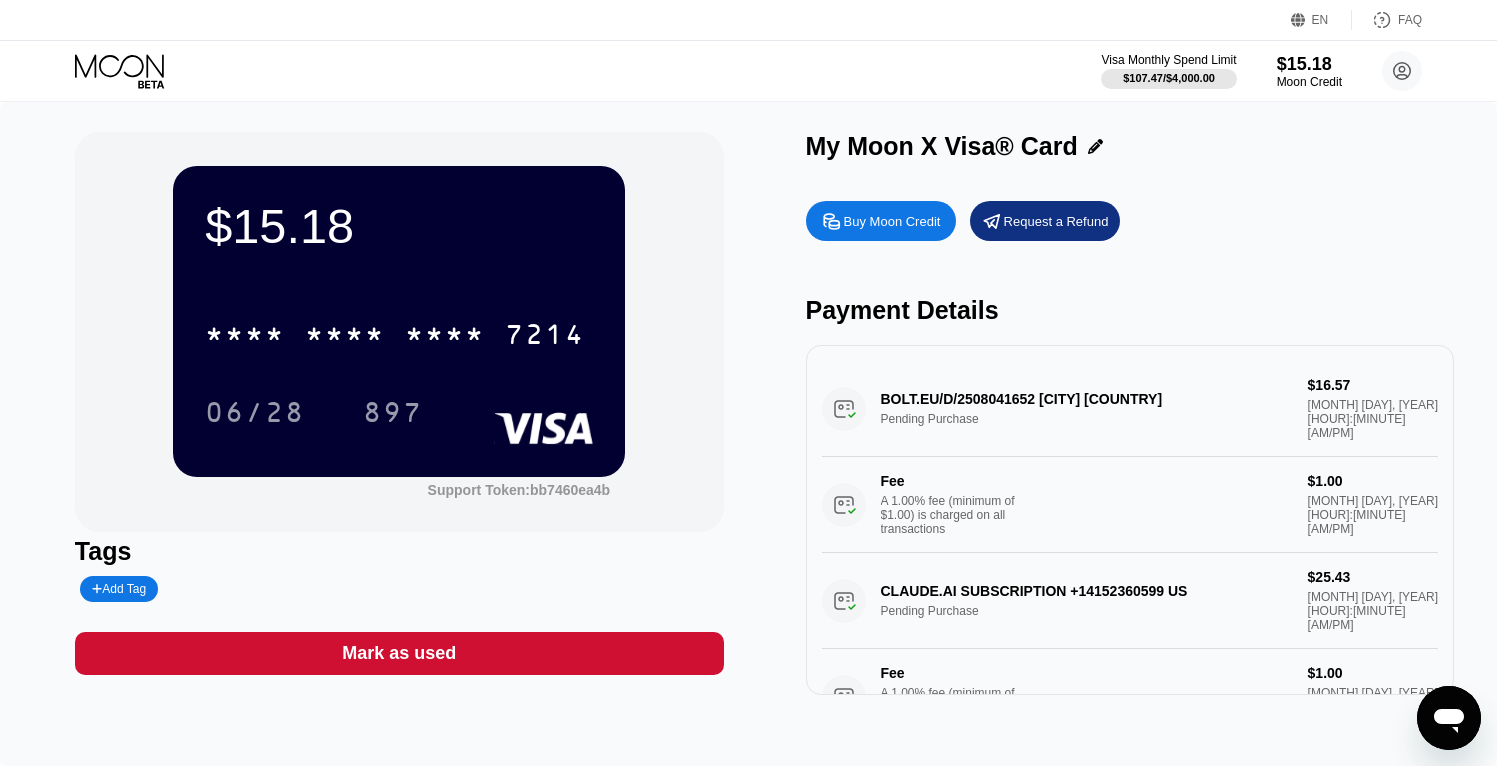 click on "* * * * * * * * * * * * 7214" at bounding box center (395, 334) 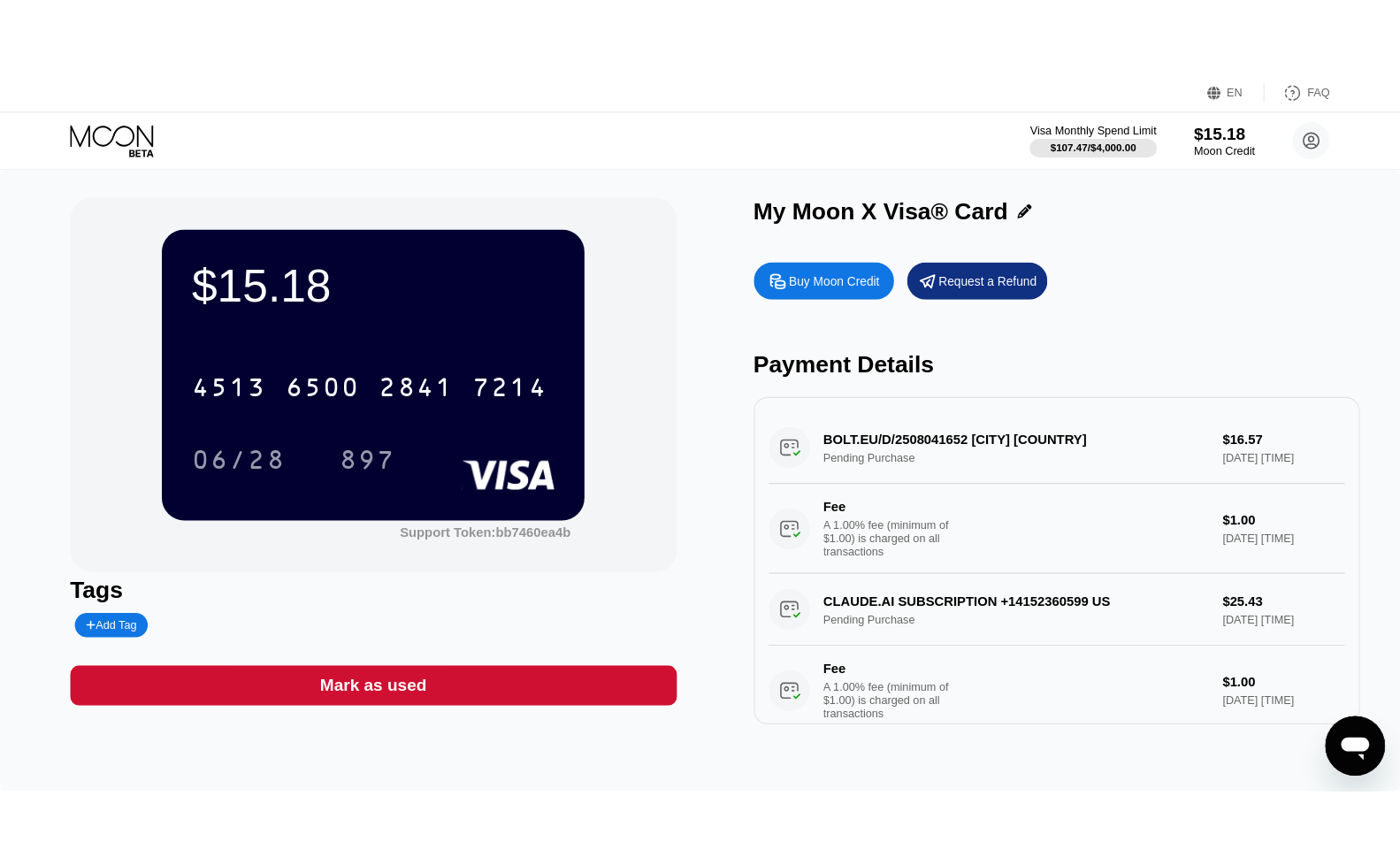 scroll, scrollTop: 0, scrollLeft: 0, axis: both 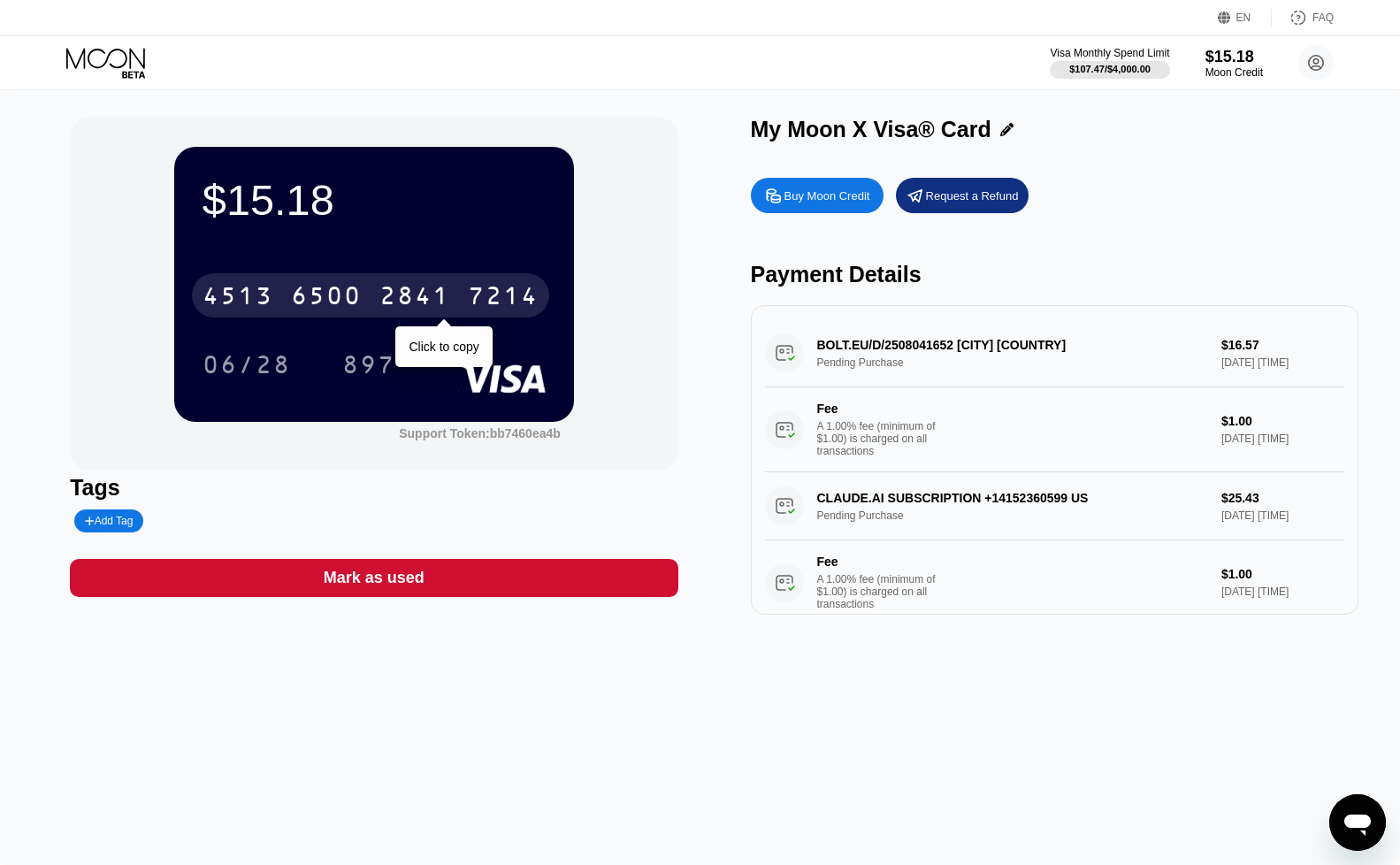 drag, startPoint x: 410, startPoint y: 292, endPoint x: 547, endPoint y: 208, distance: 160.70159 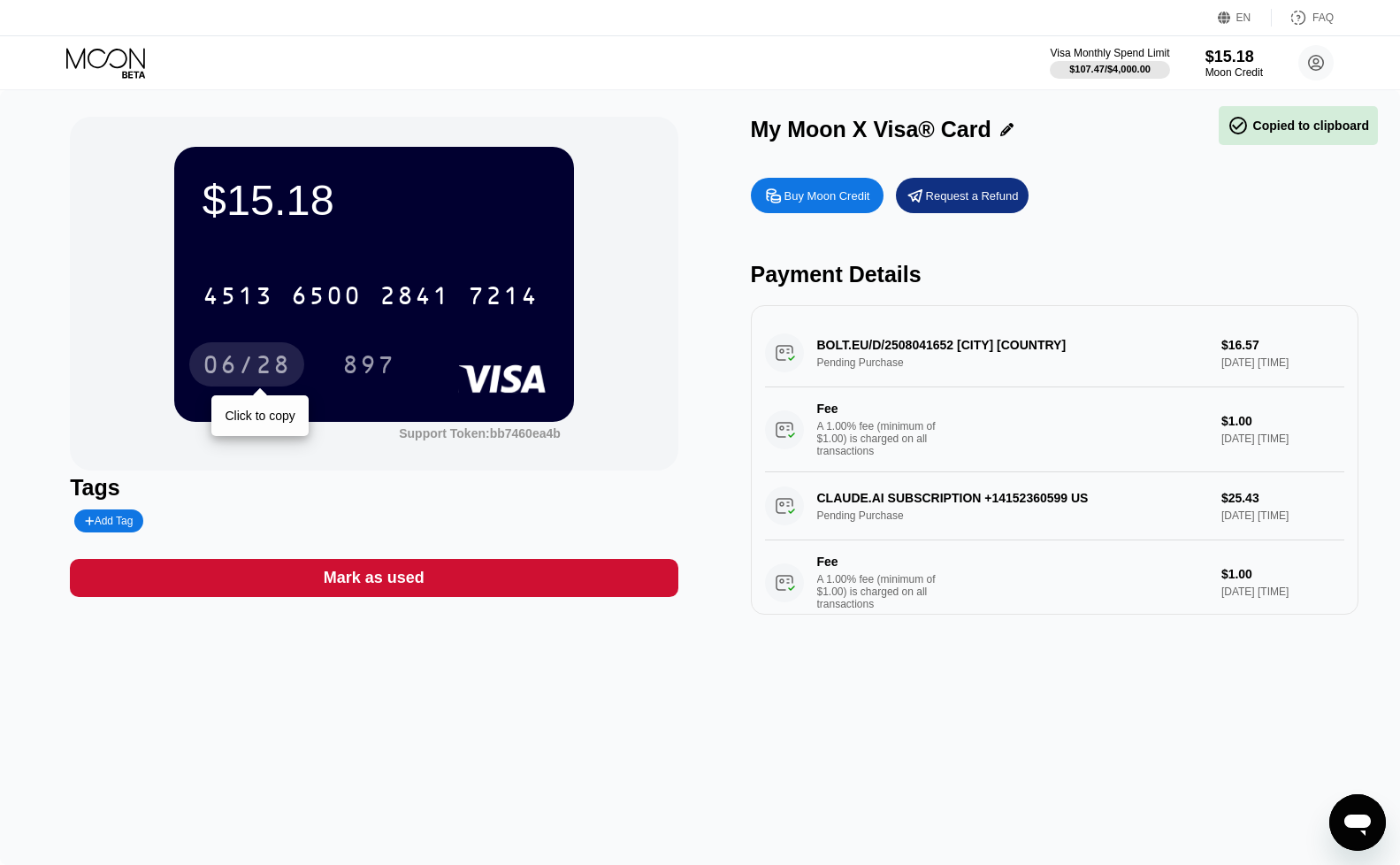drag, startPoint x: 231, startPoint y: 367, endPoint x: 793, endPoint y: 81, distance: 630.587 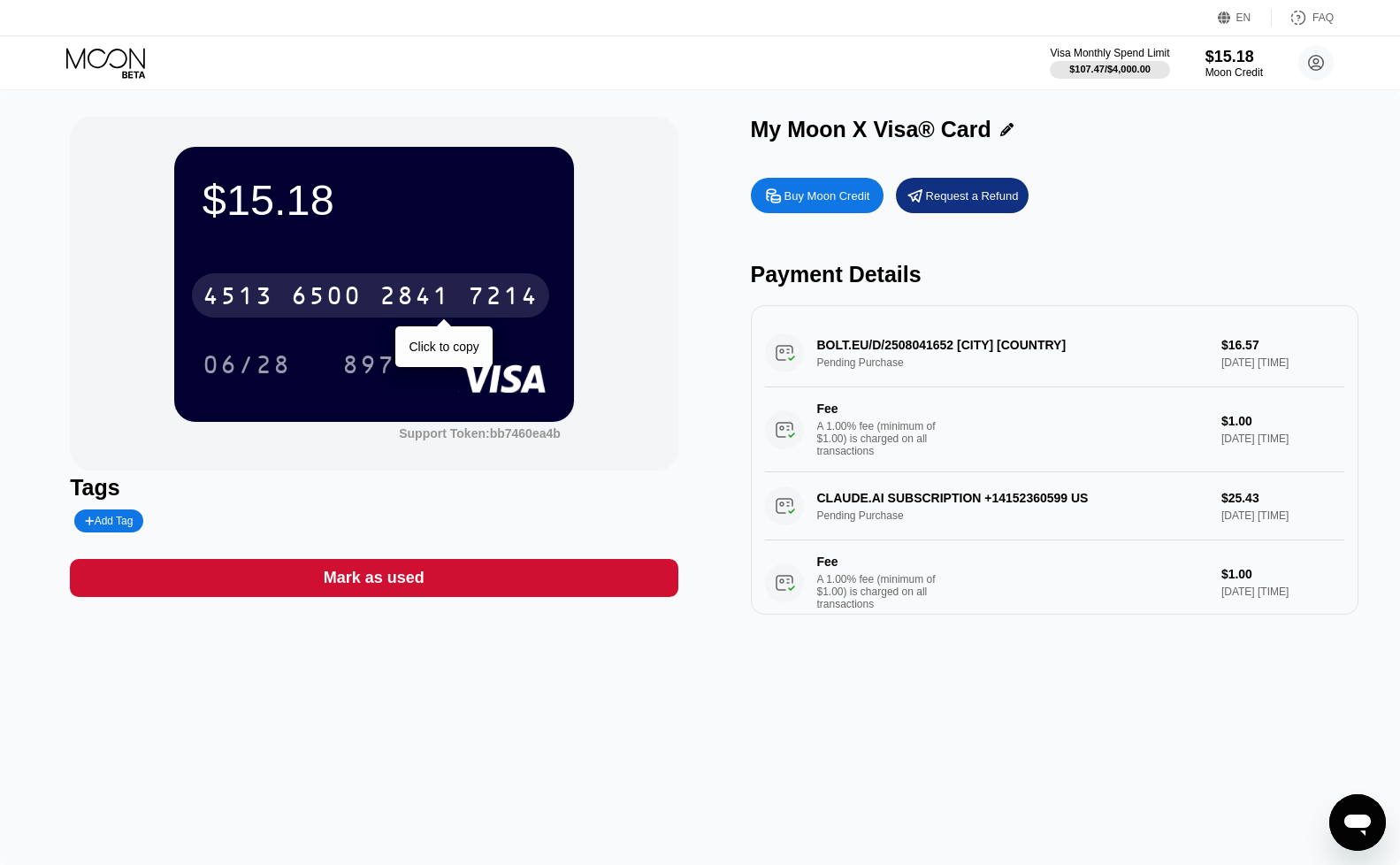 drag, startPoint x: 483, startPoint y: 293, endPoint x: 404, endPoint y: 360, distance: 103.58571 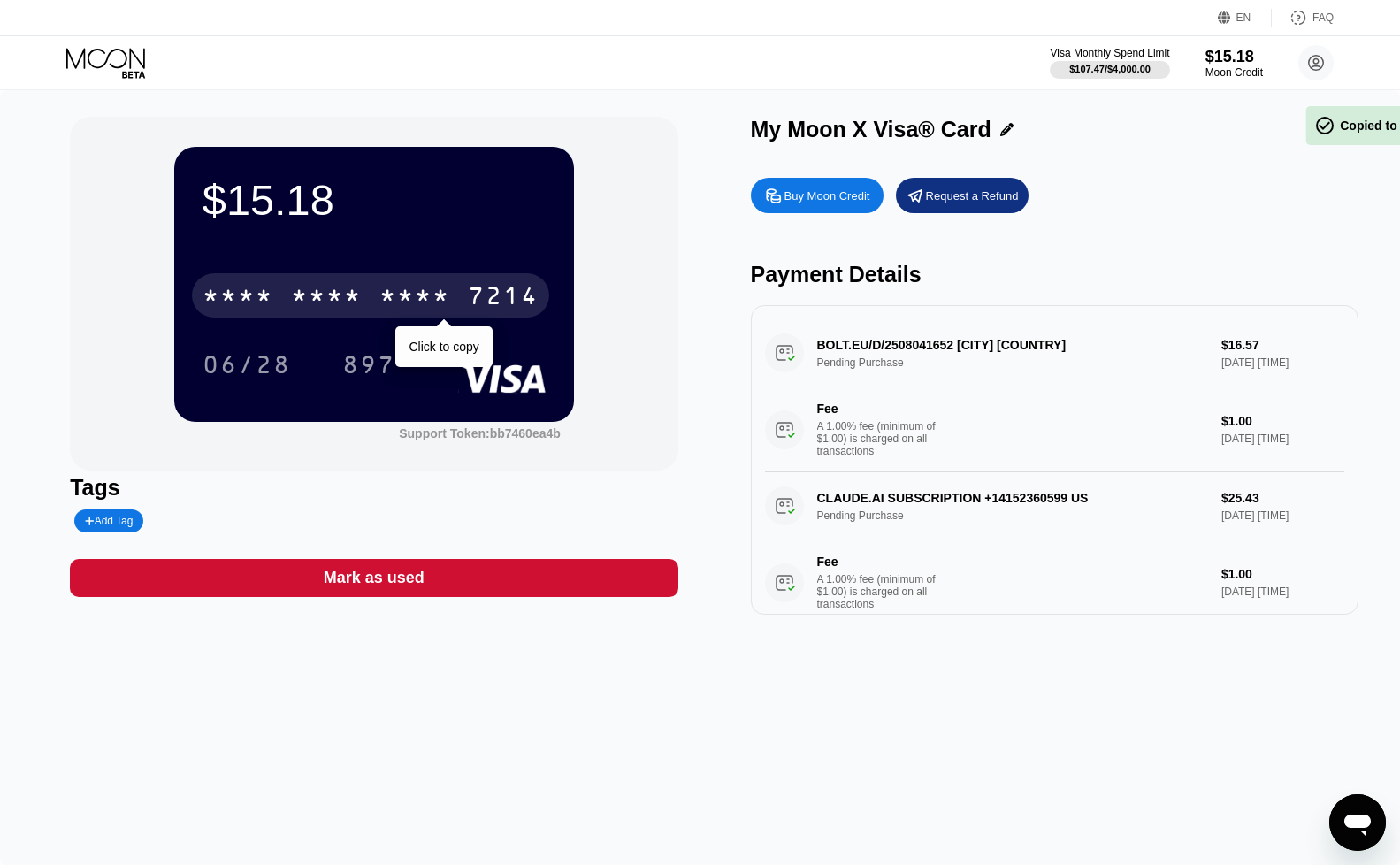 click on "897" at bounding box center [369, 367] 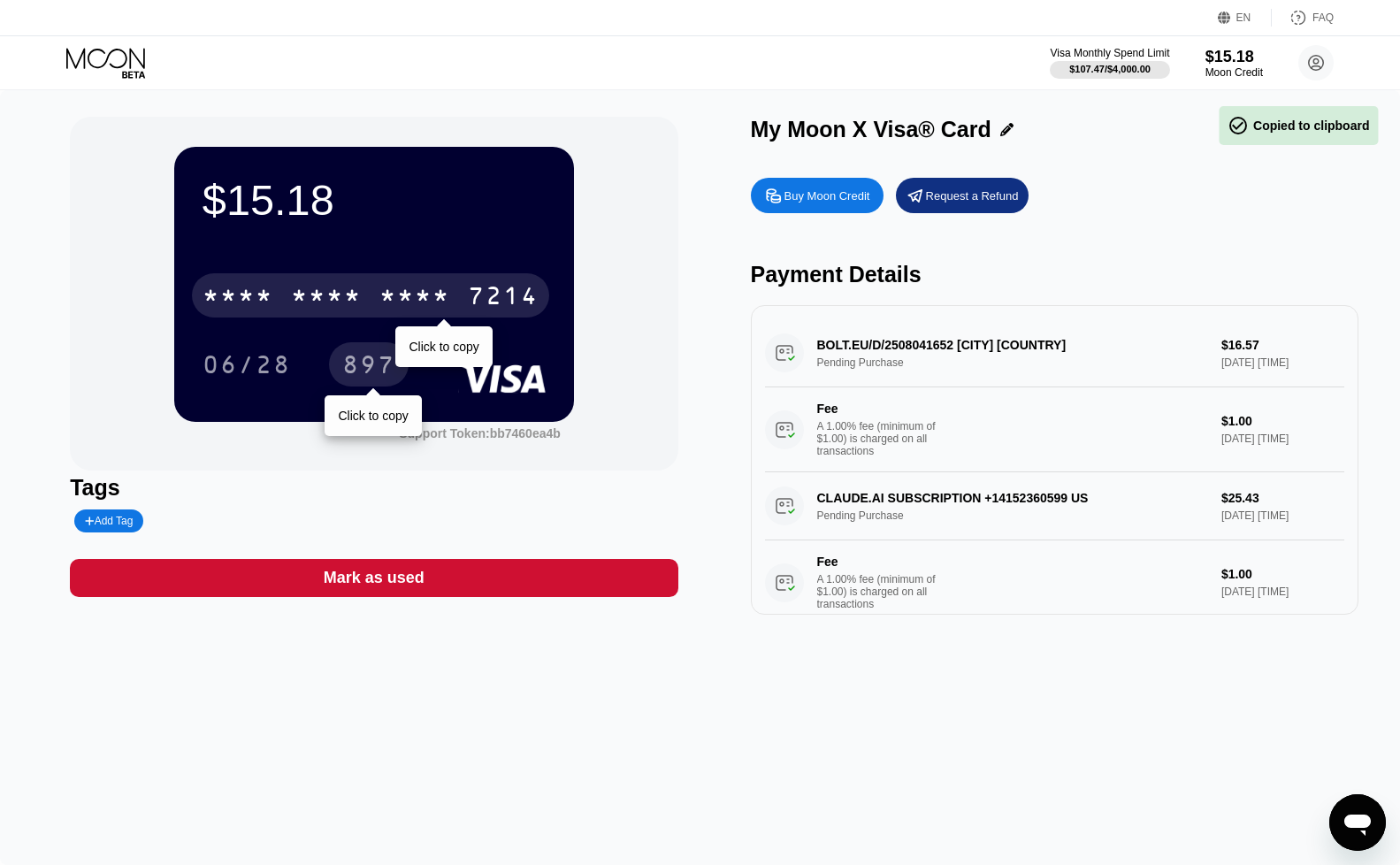 click on "897" at bounding box center (369, 367) 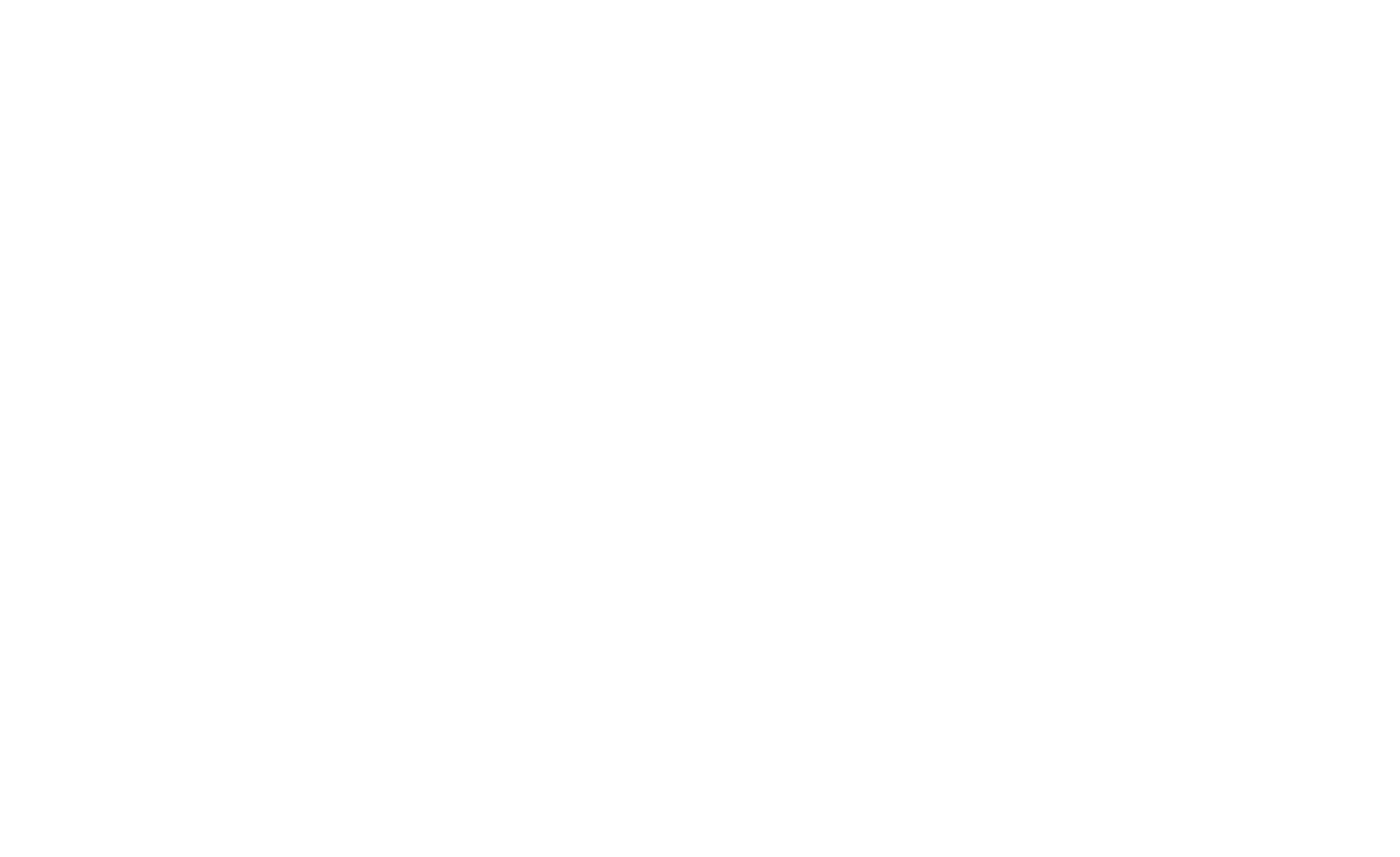 scroll, scrollTop: 0, scrollLeft: 0, axis: both 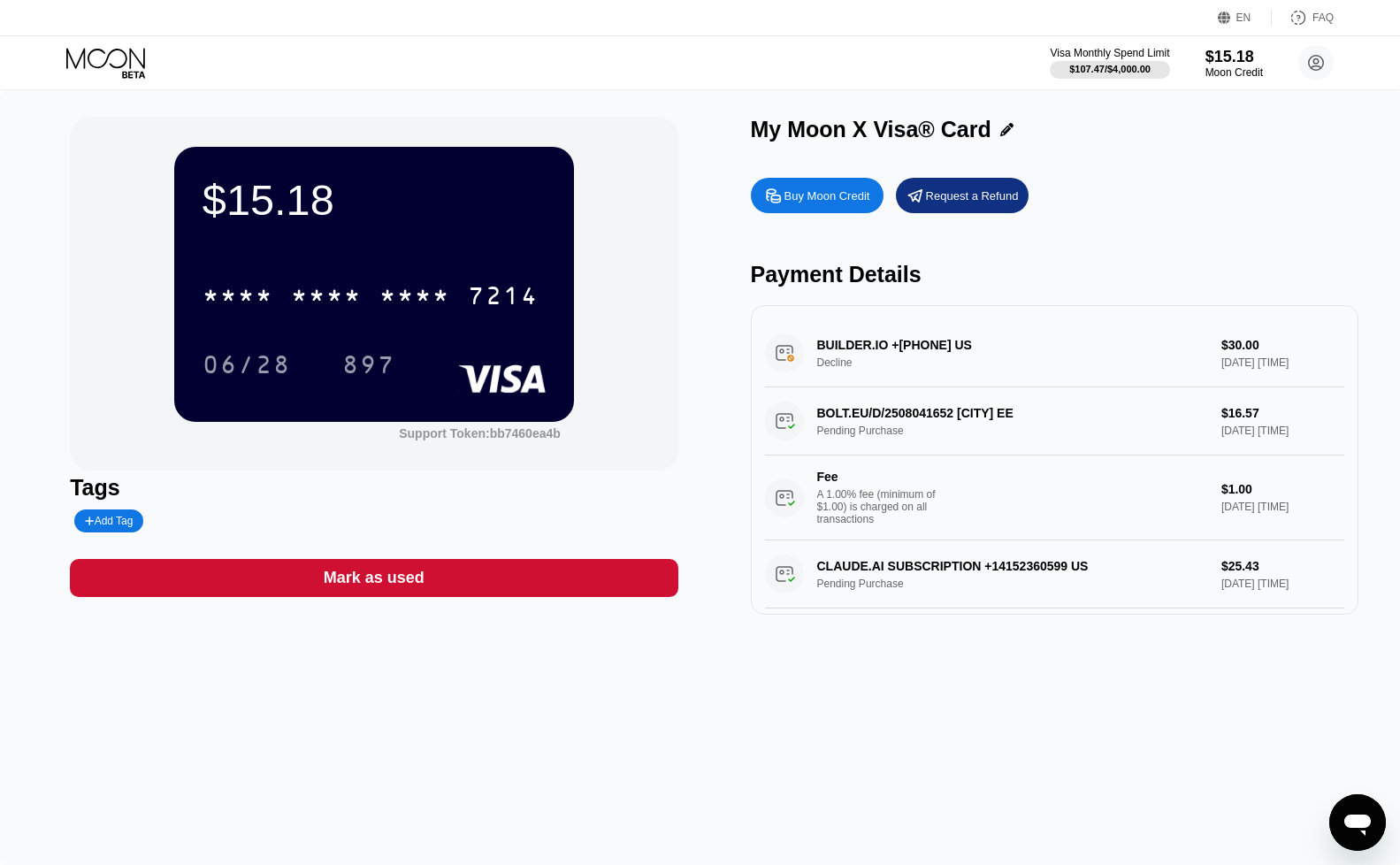 drag, startPoint x: 873, startPoint y: 52, endPoint x: 966, endPoint y: 35, distance: 94.541 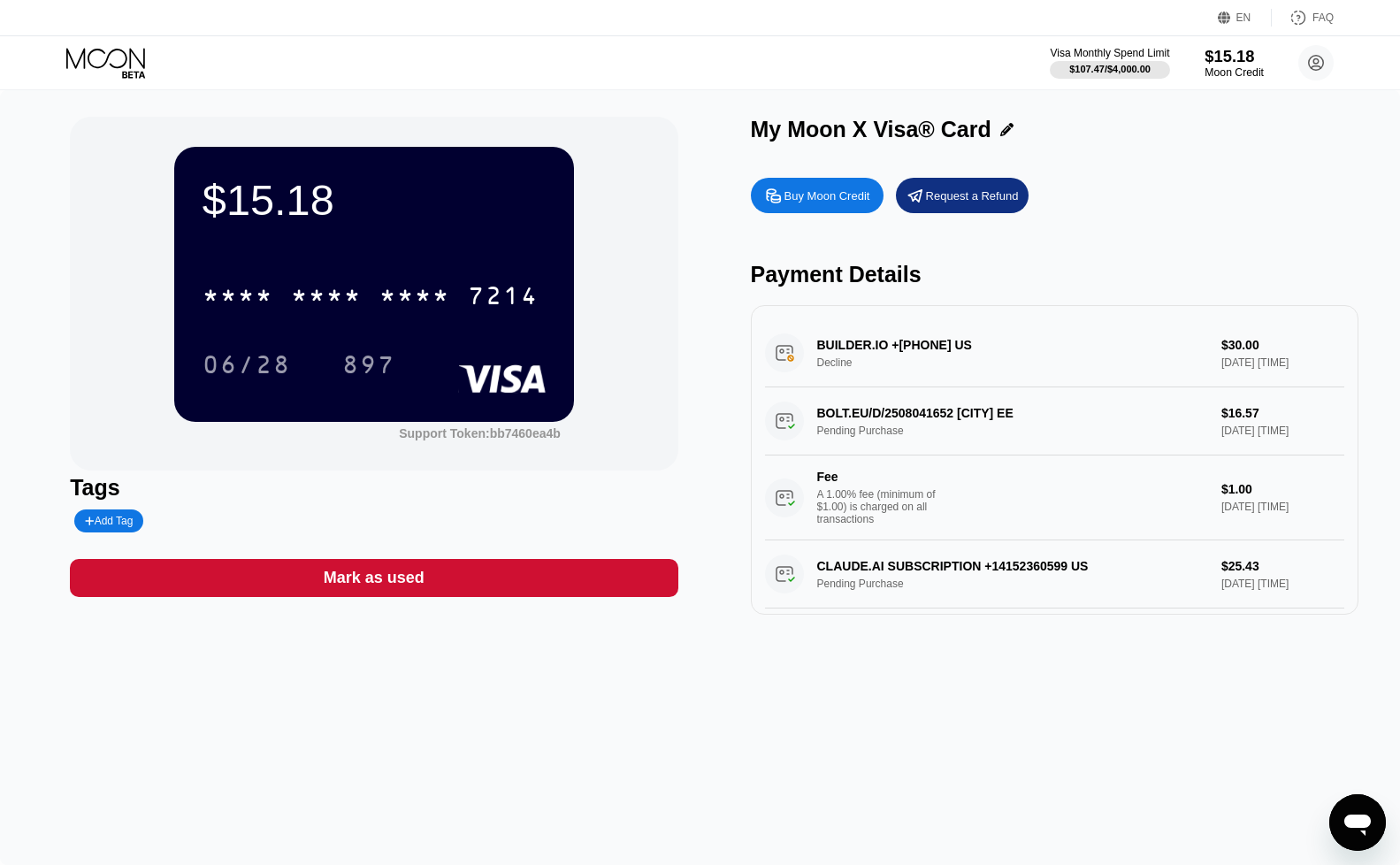 click on "$15.18" at bounding box center (1234, 56) 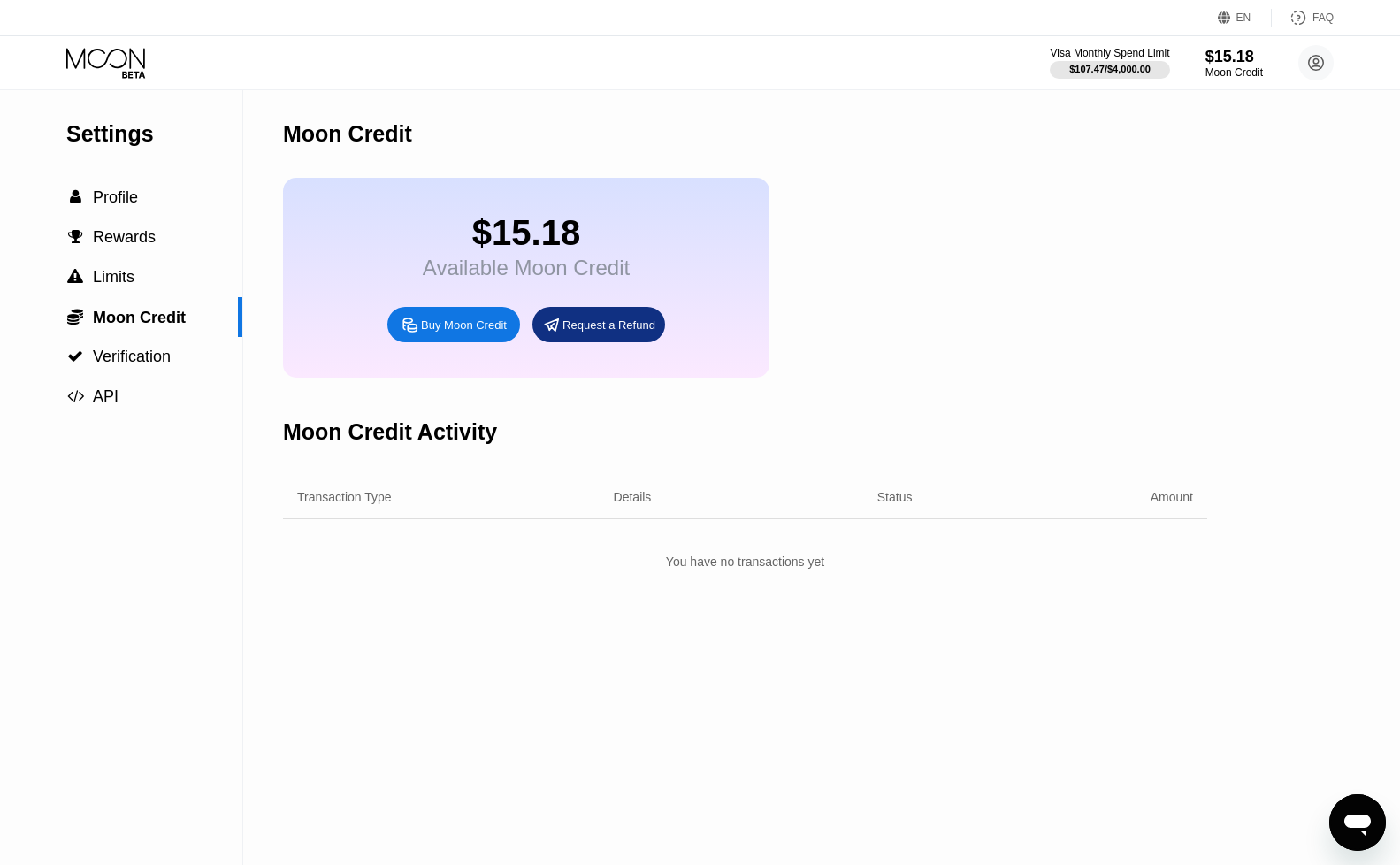 click on "Buy Moon Credit" at bounding box center (454, 325) 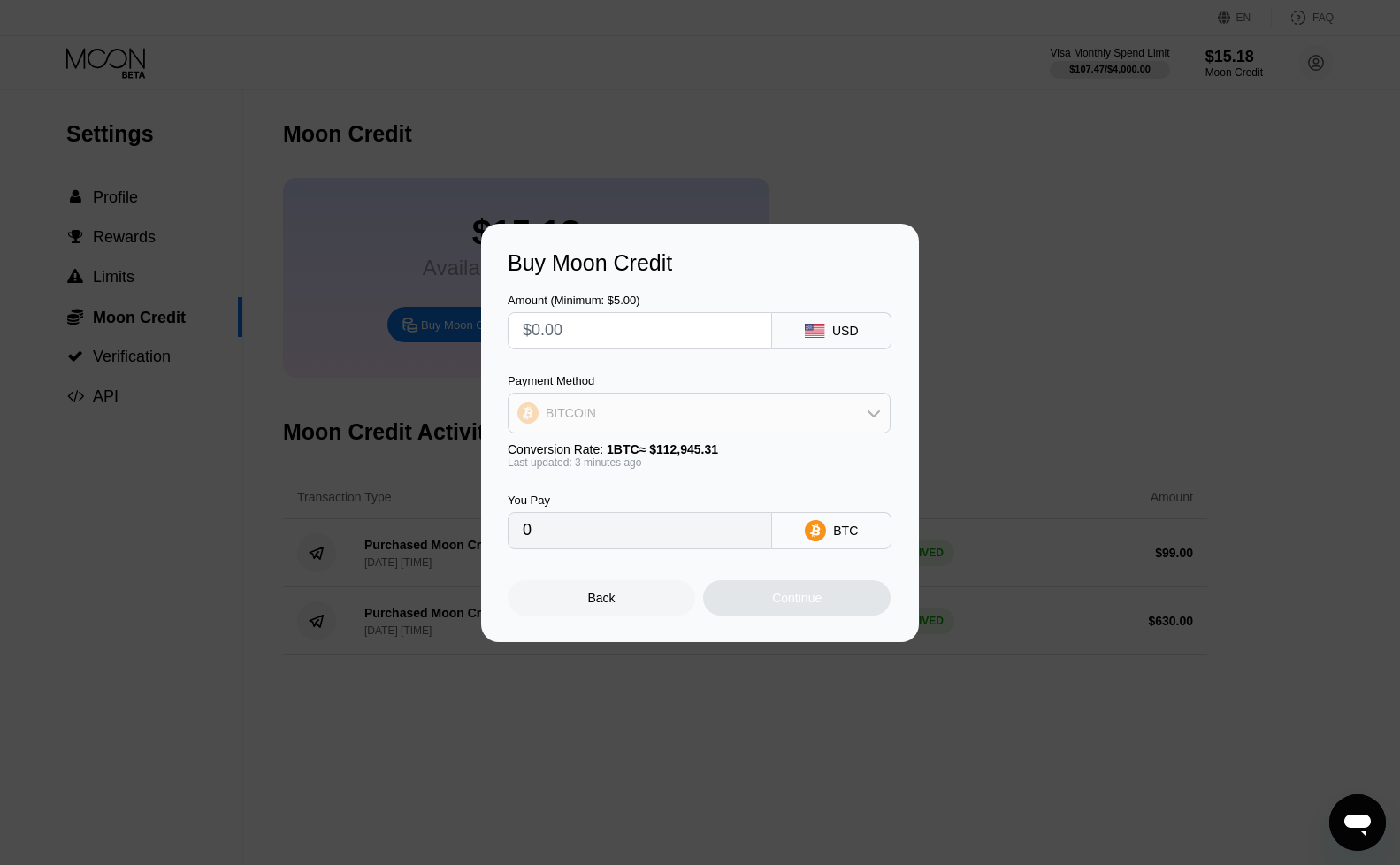 click on "BITCOIN" at bounding box center (699, 413) 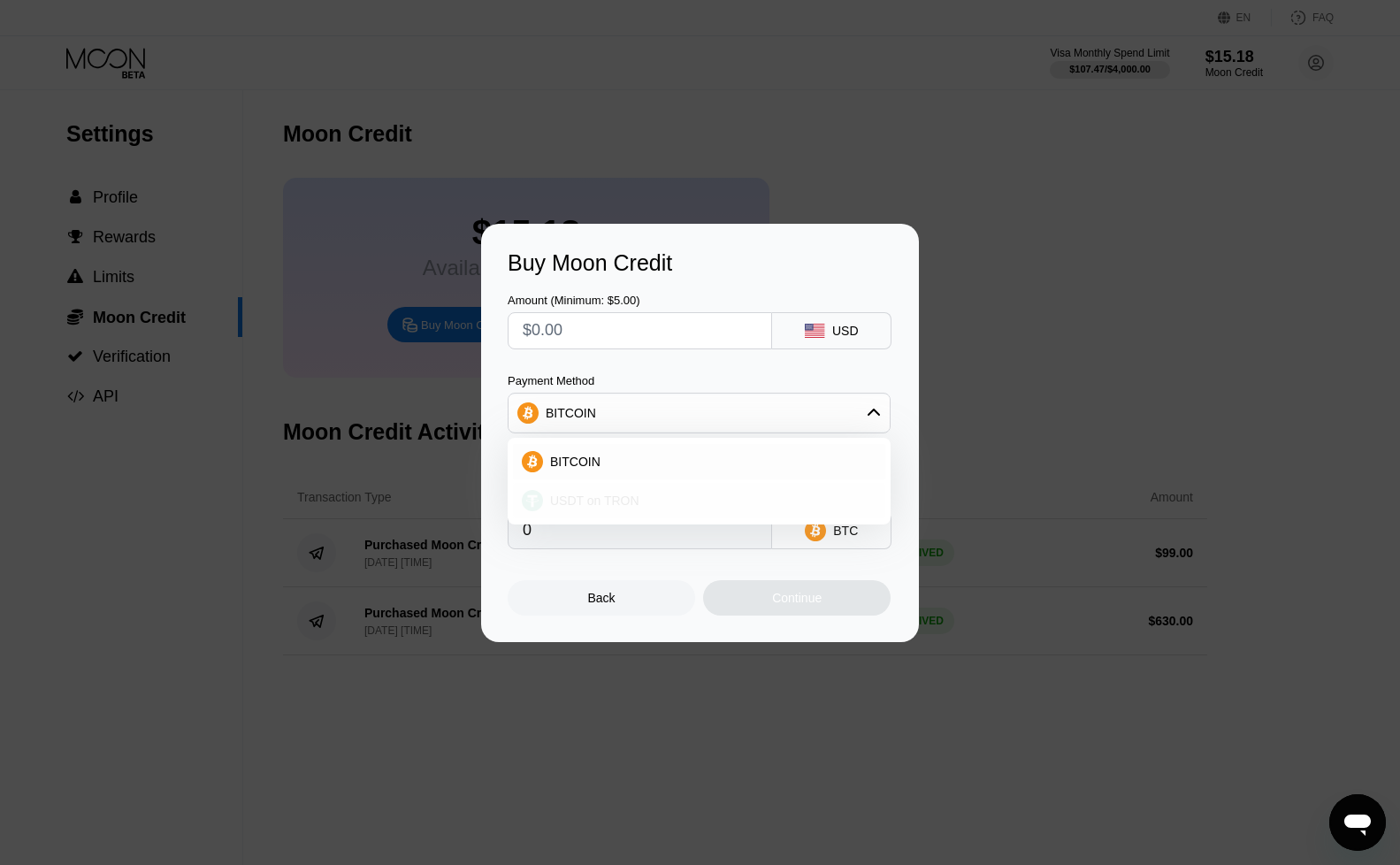 click on "USDT on TRON" at bounding box center [699, 501] 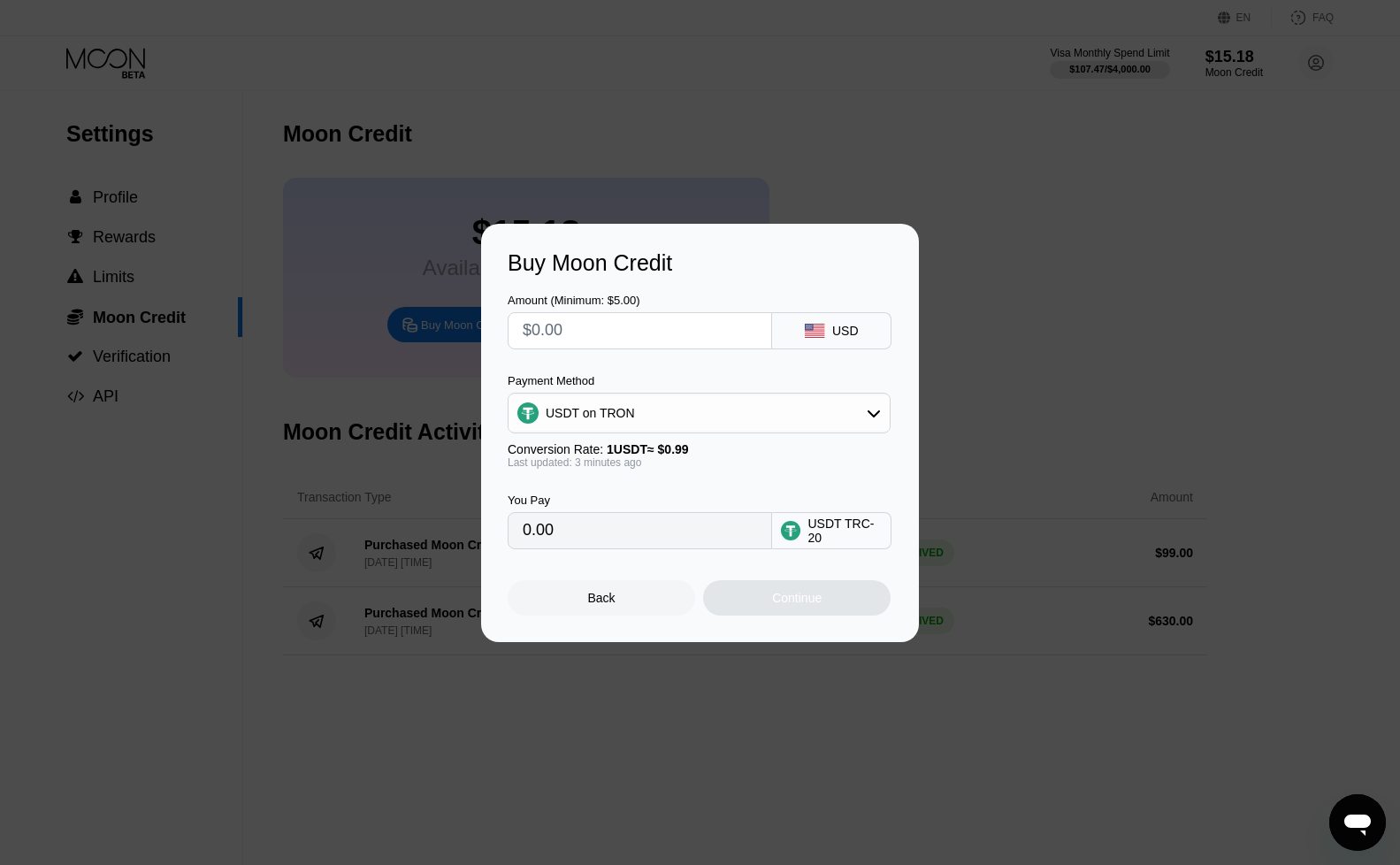 click at bounding box center (639, 331) 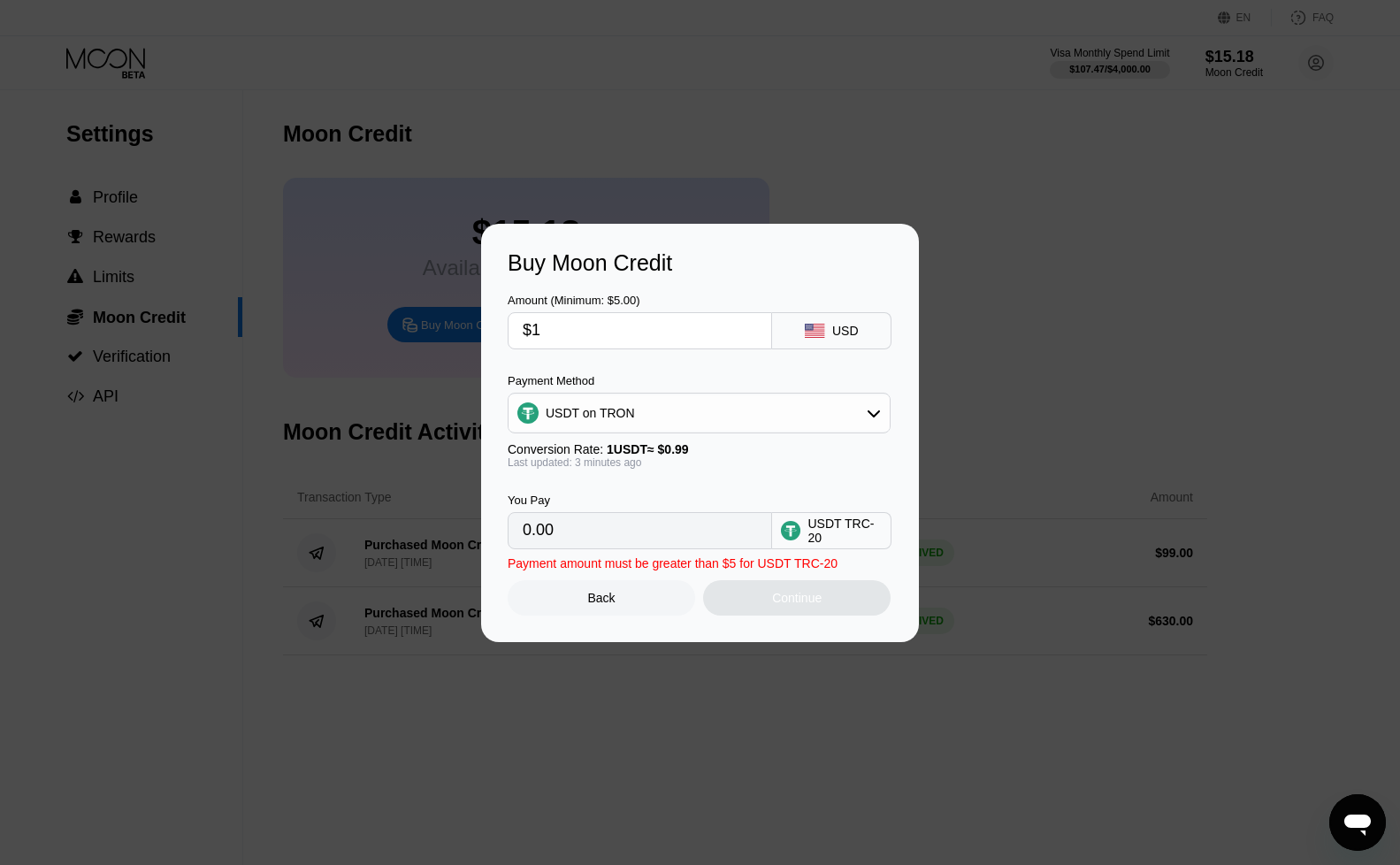 type on "1.01" 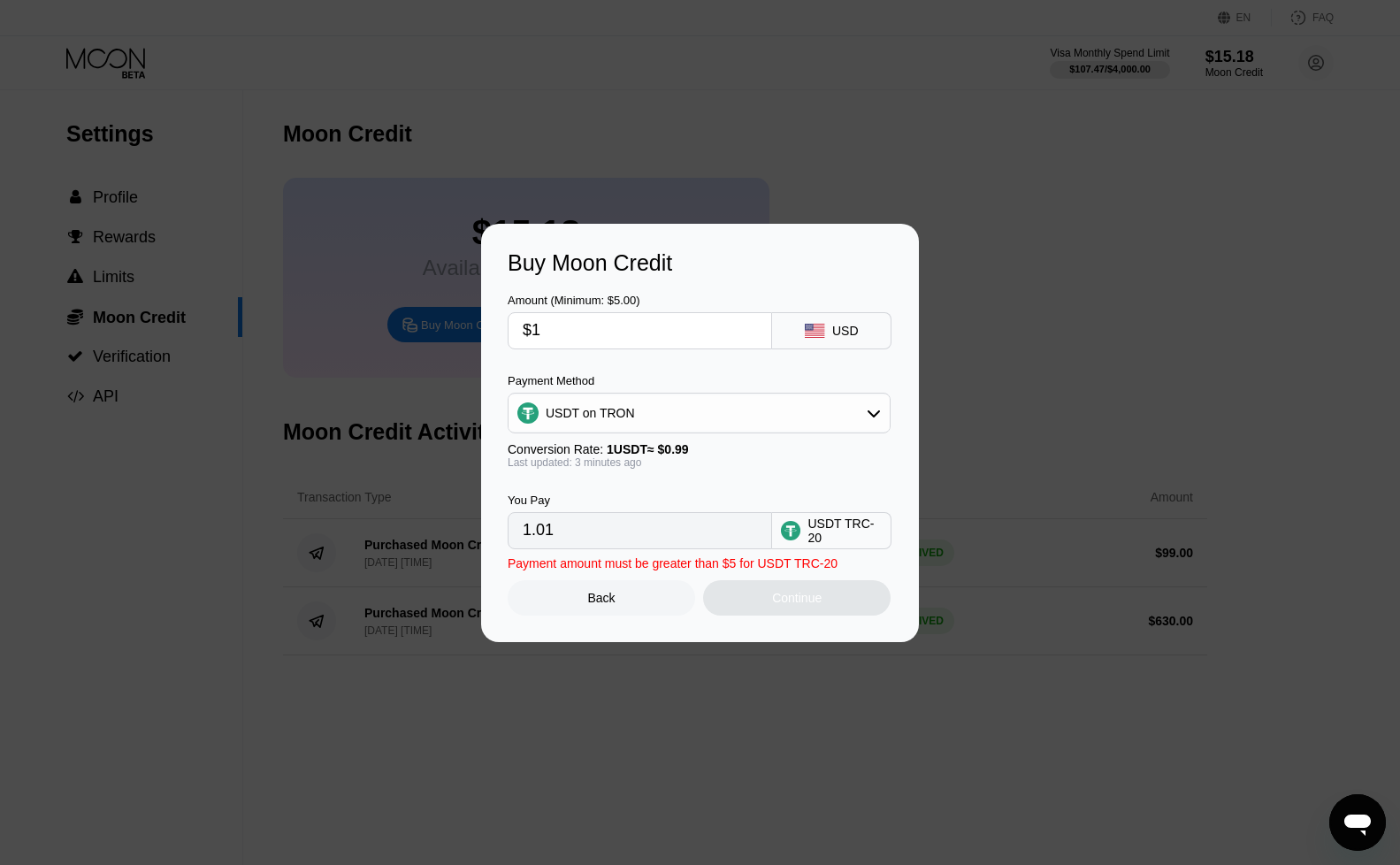 type on "$10" 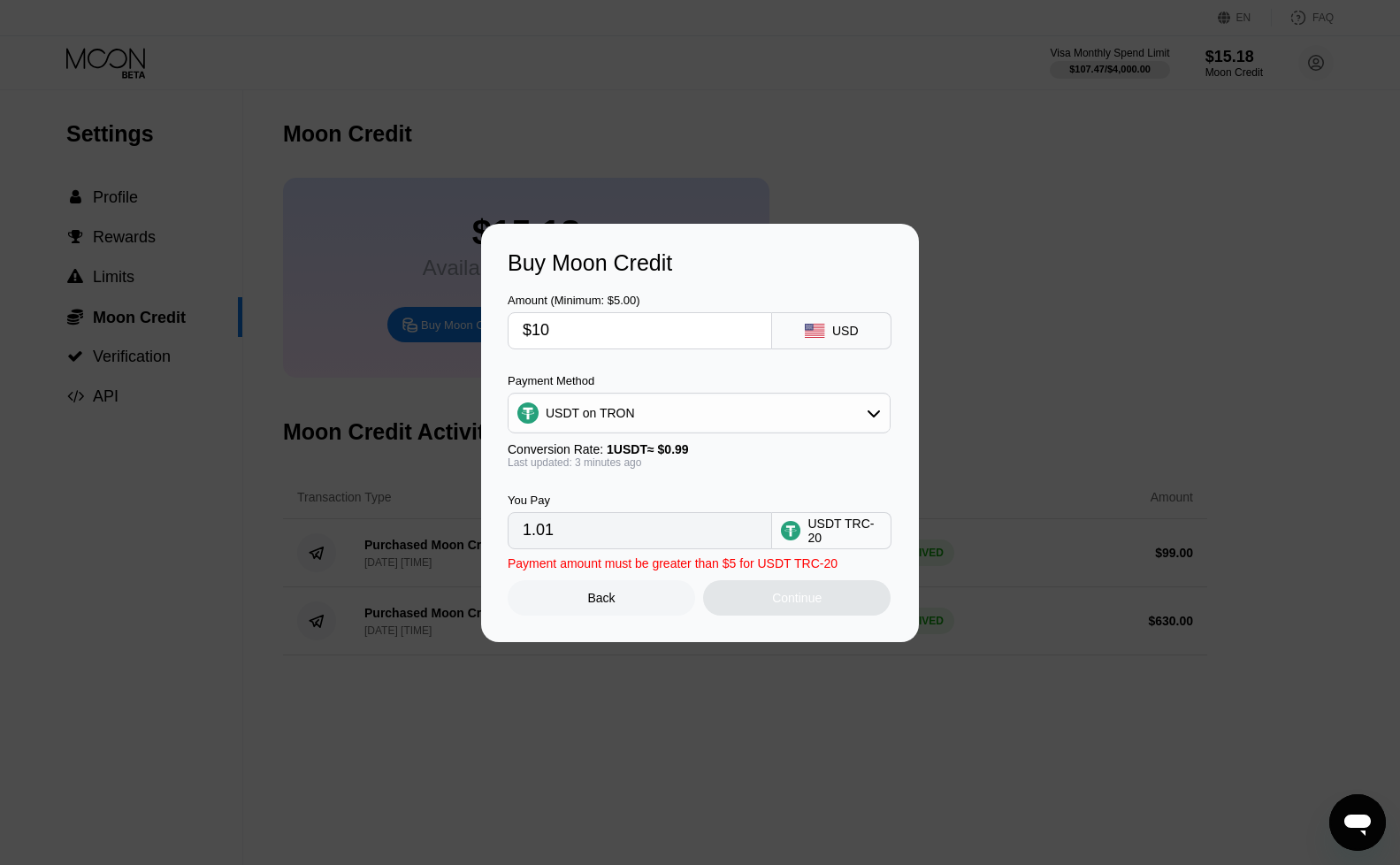 type on "10.10" 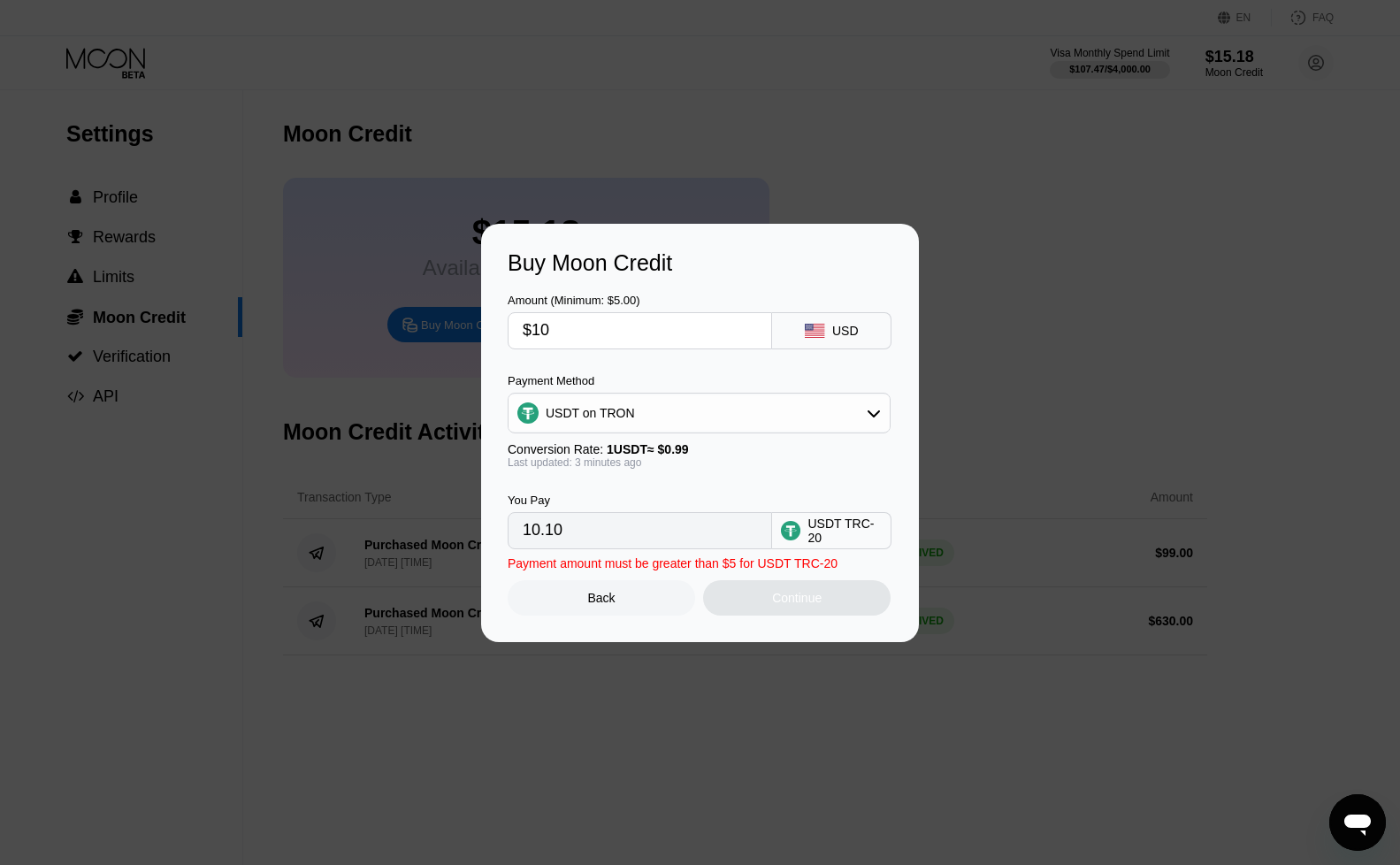 type on "$100" 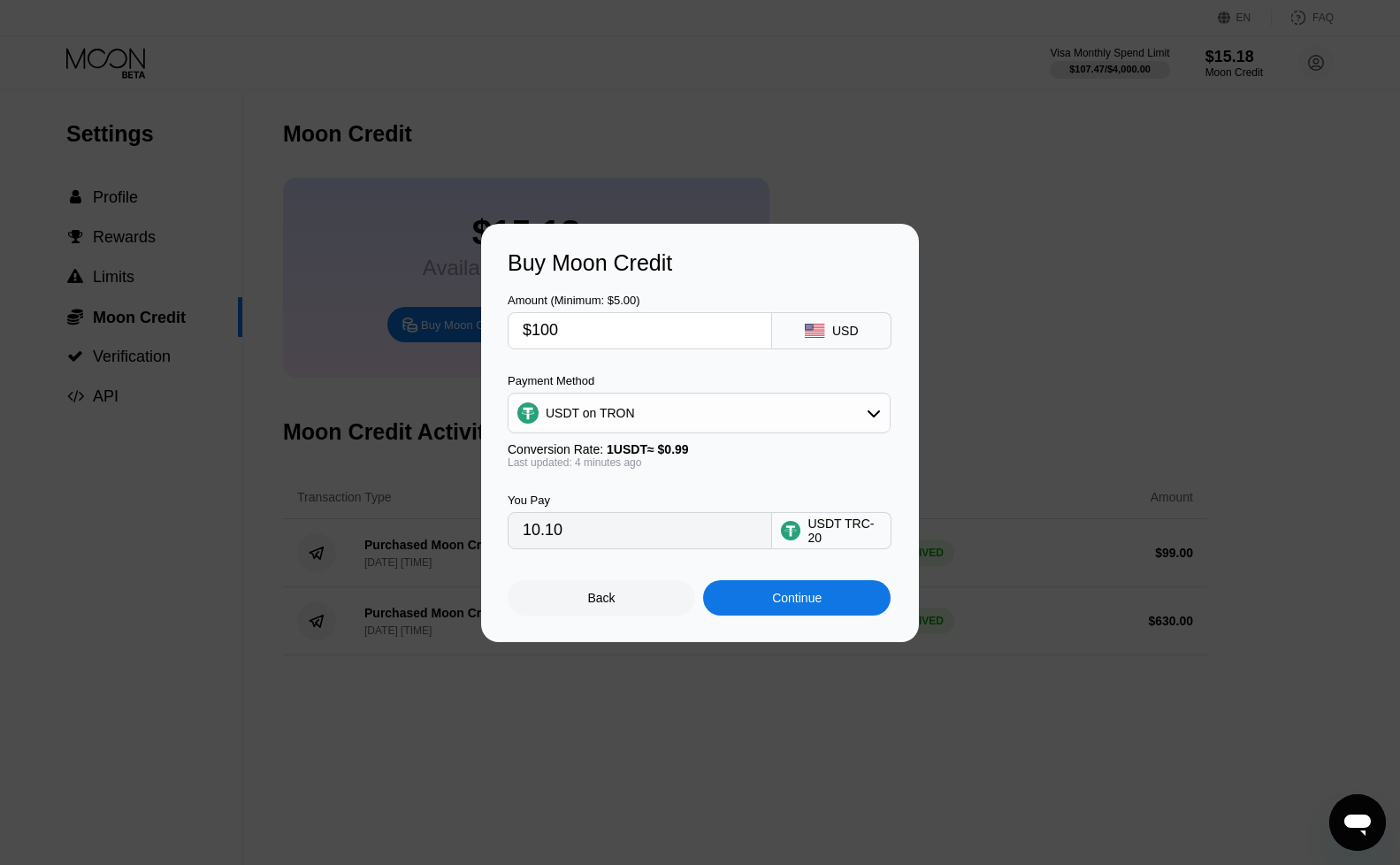 type on "101.01" 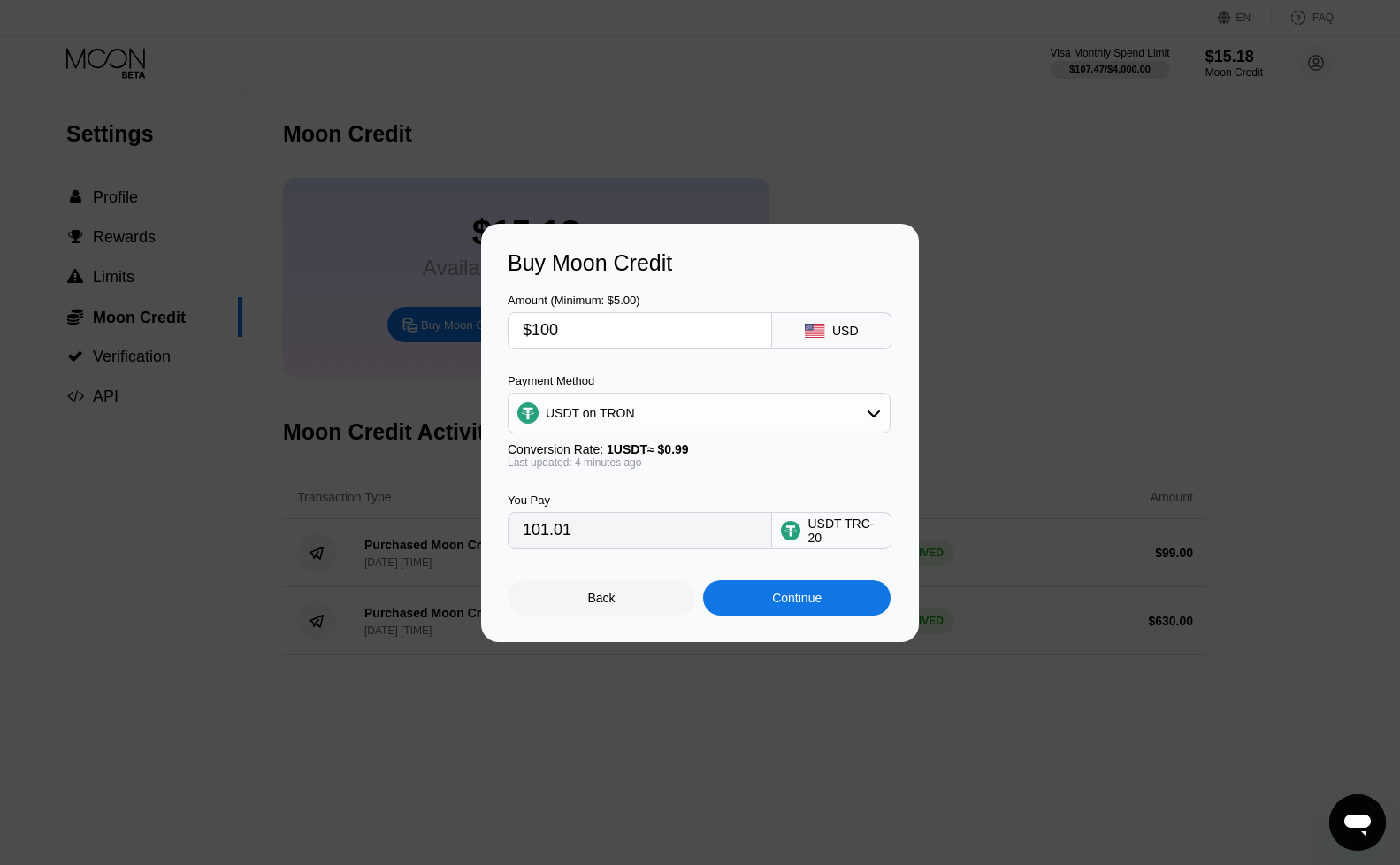 type on "$10" 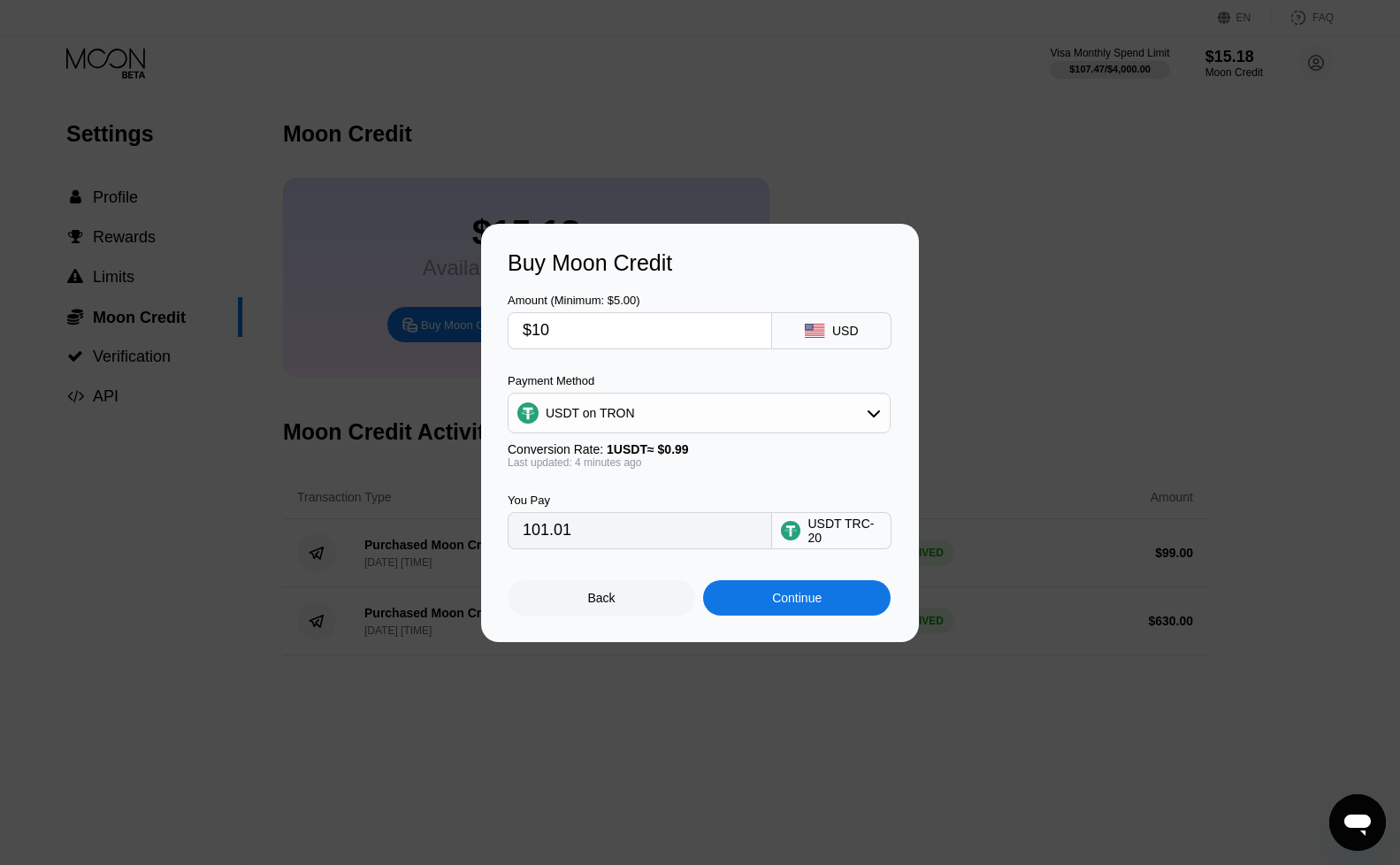 type on "10.10" 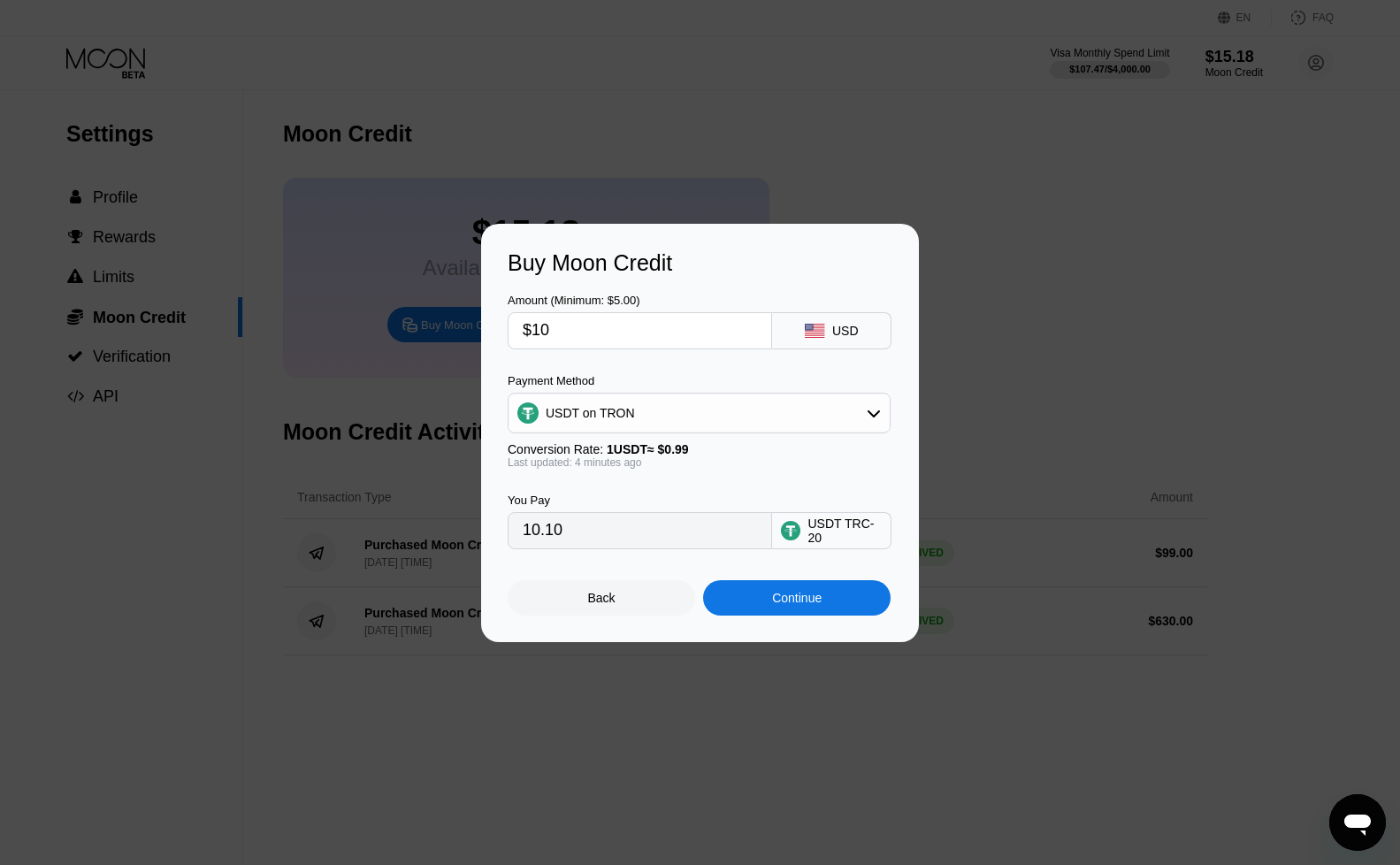 type on "$1" 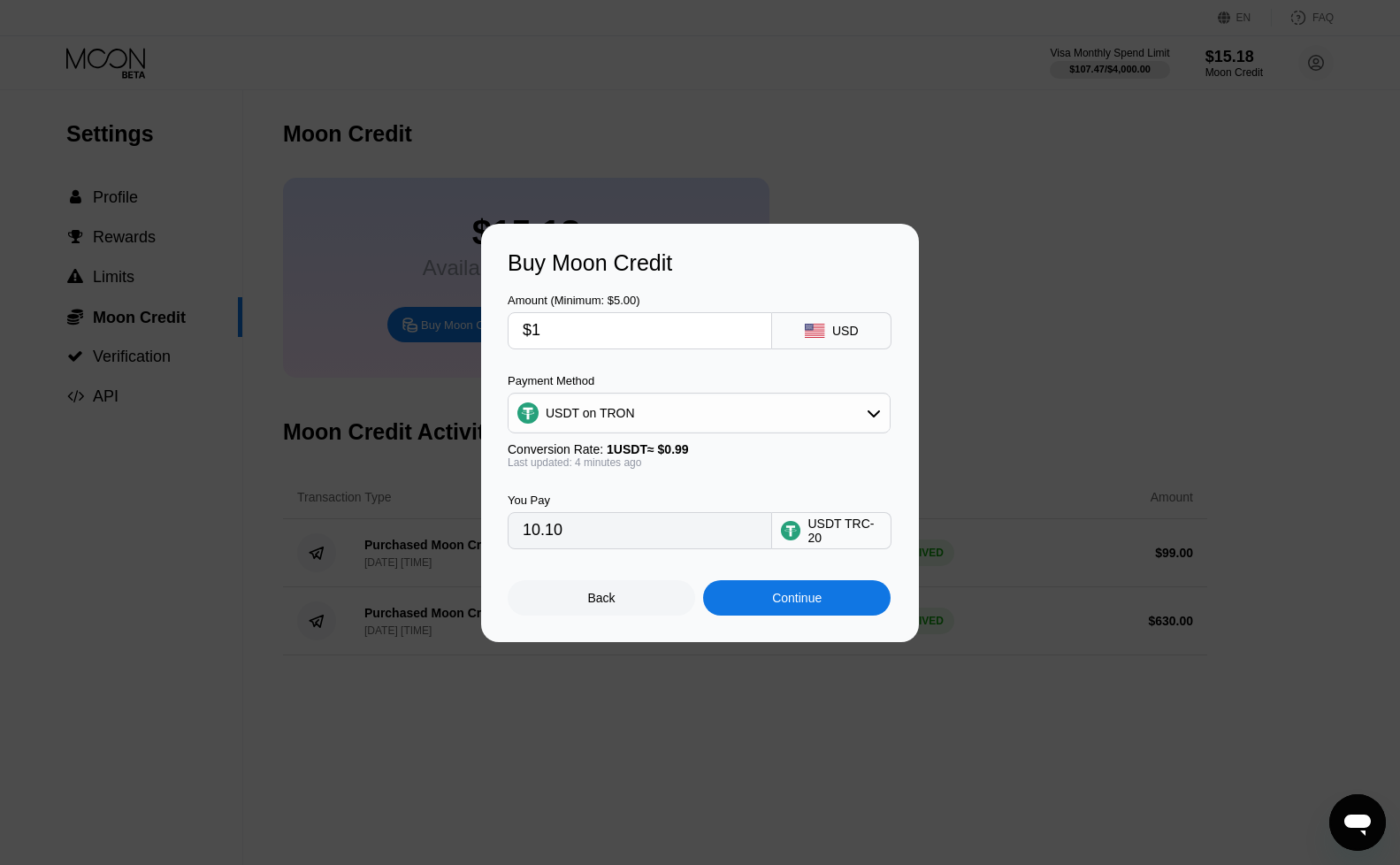 type on "1.01" 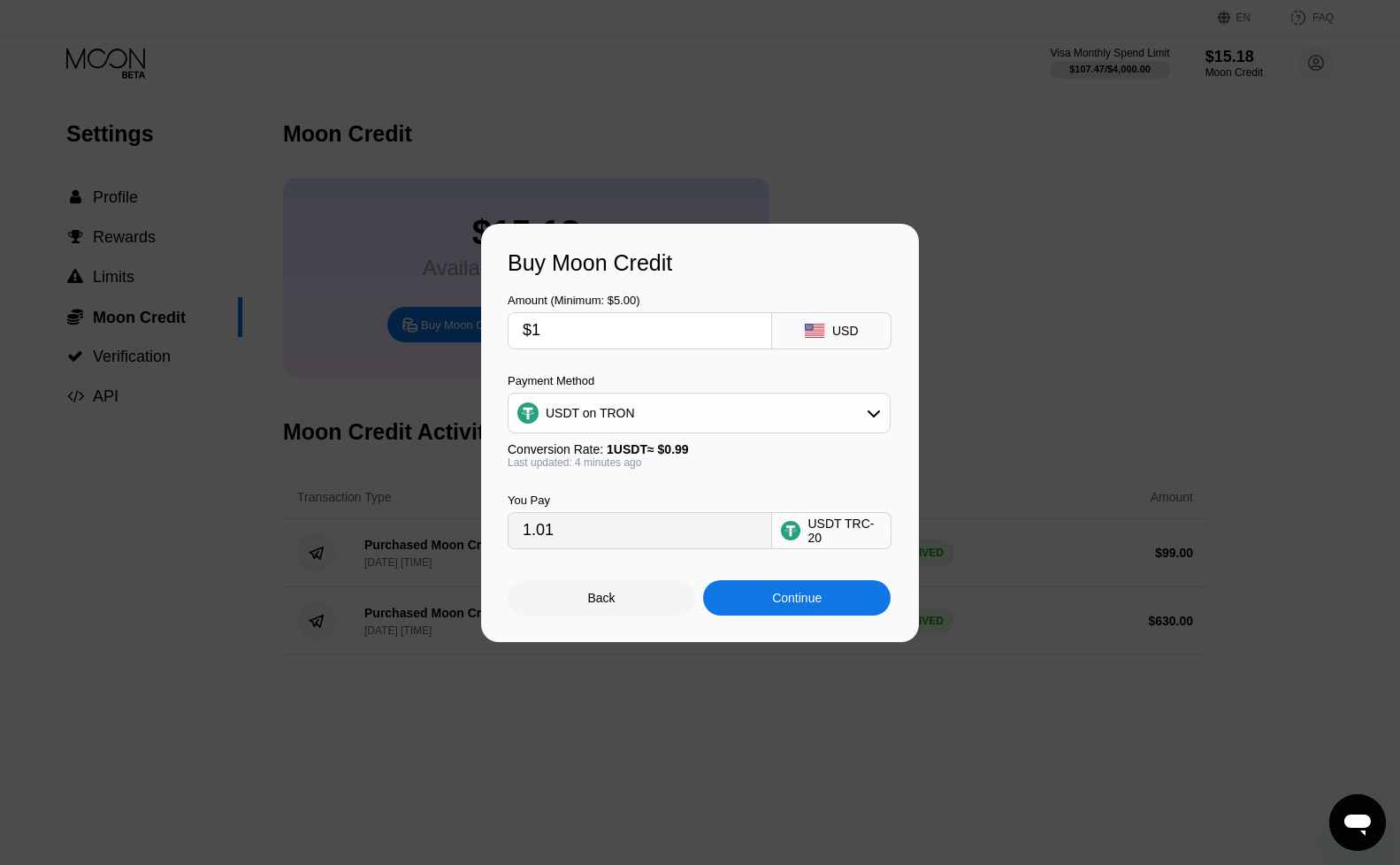 type 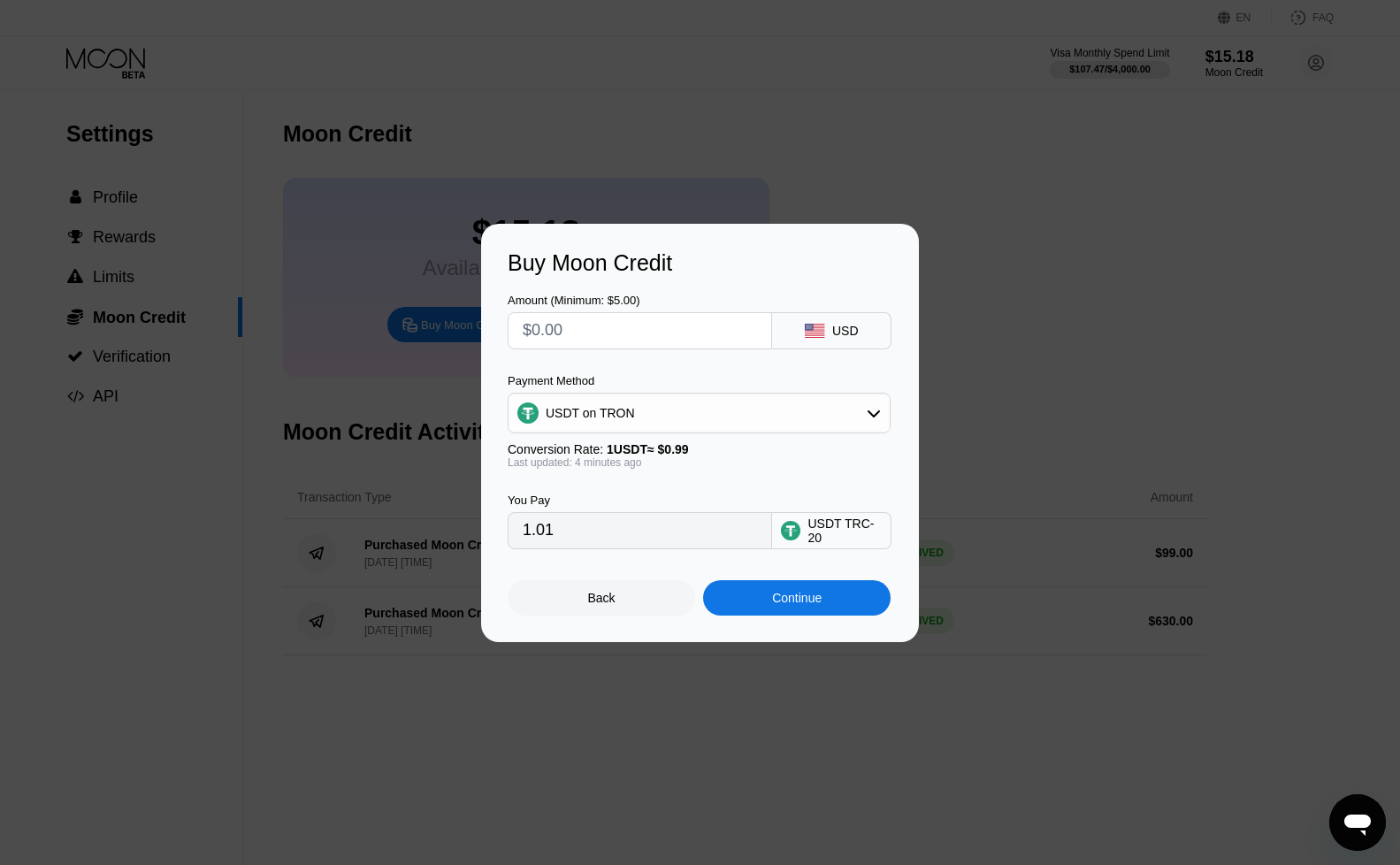 type on "0.00" 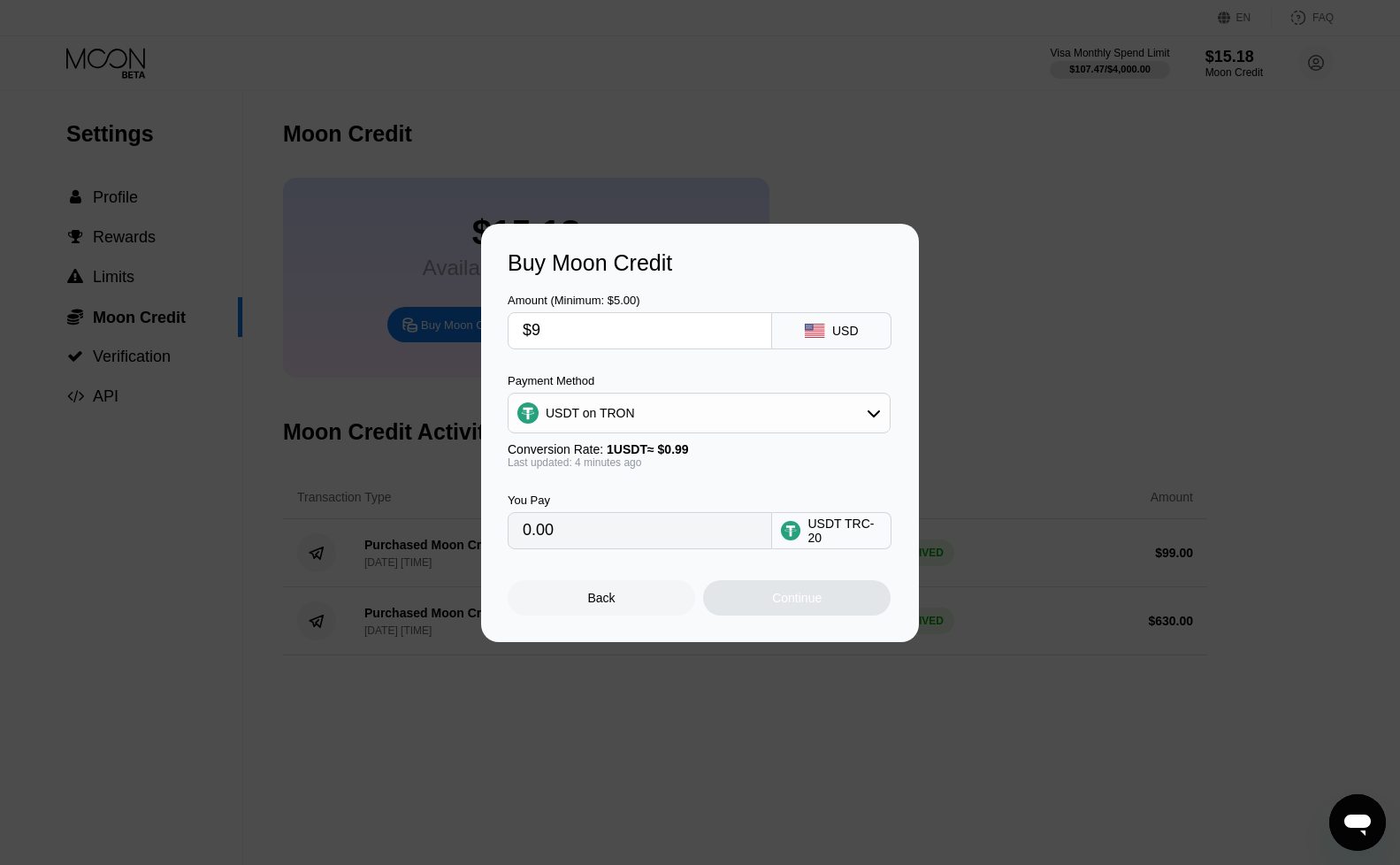 type on "$98" 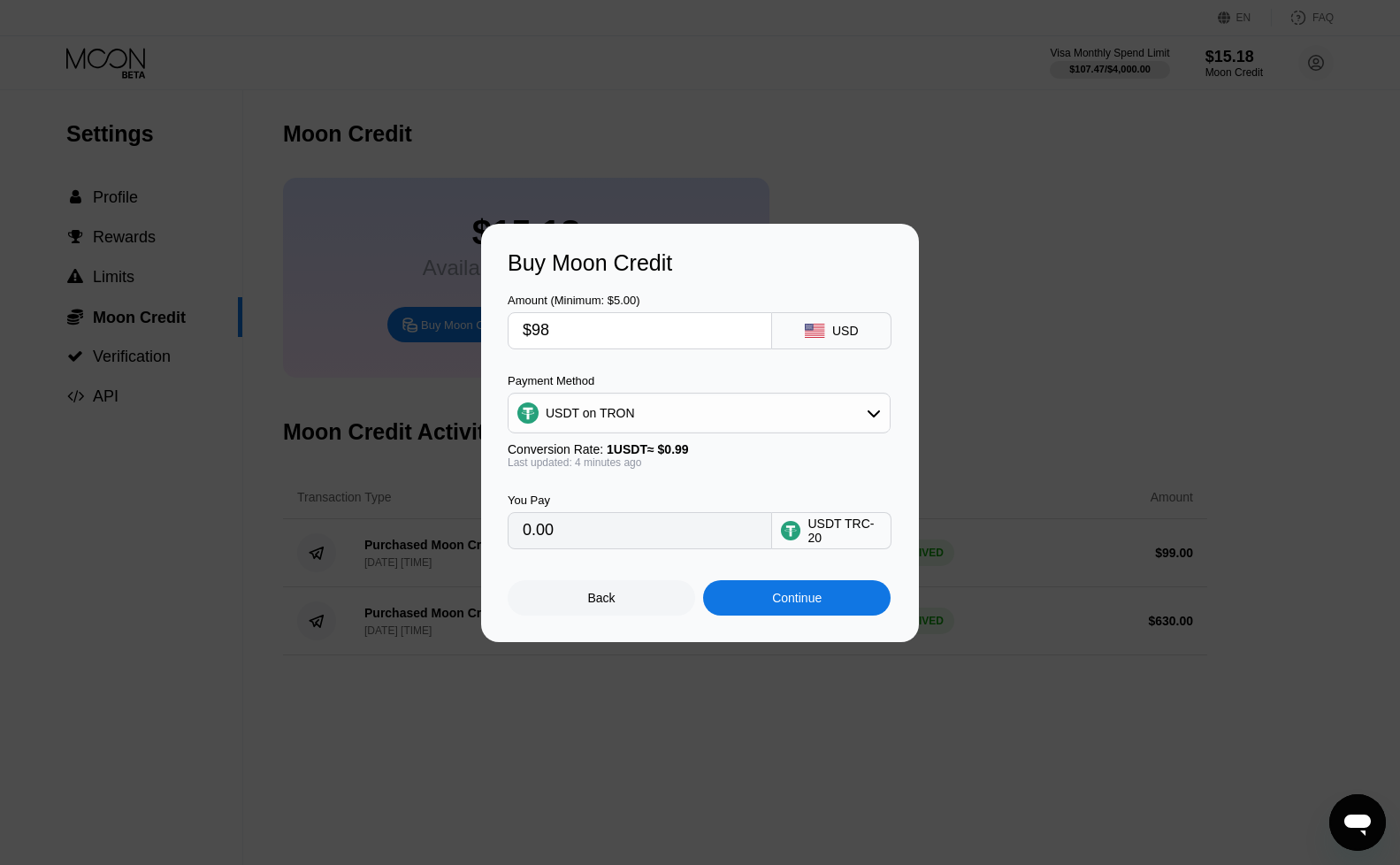 type on "98.99" 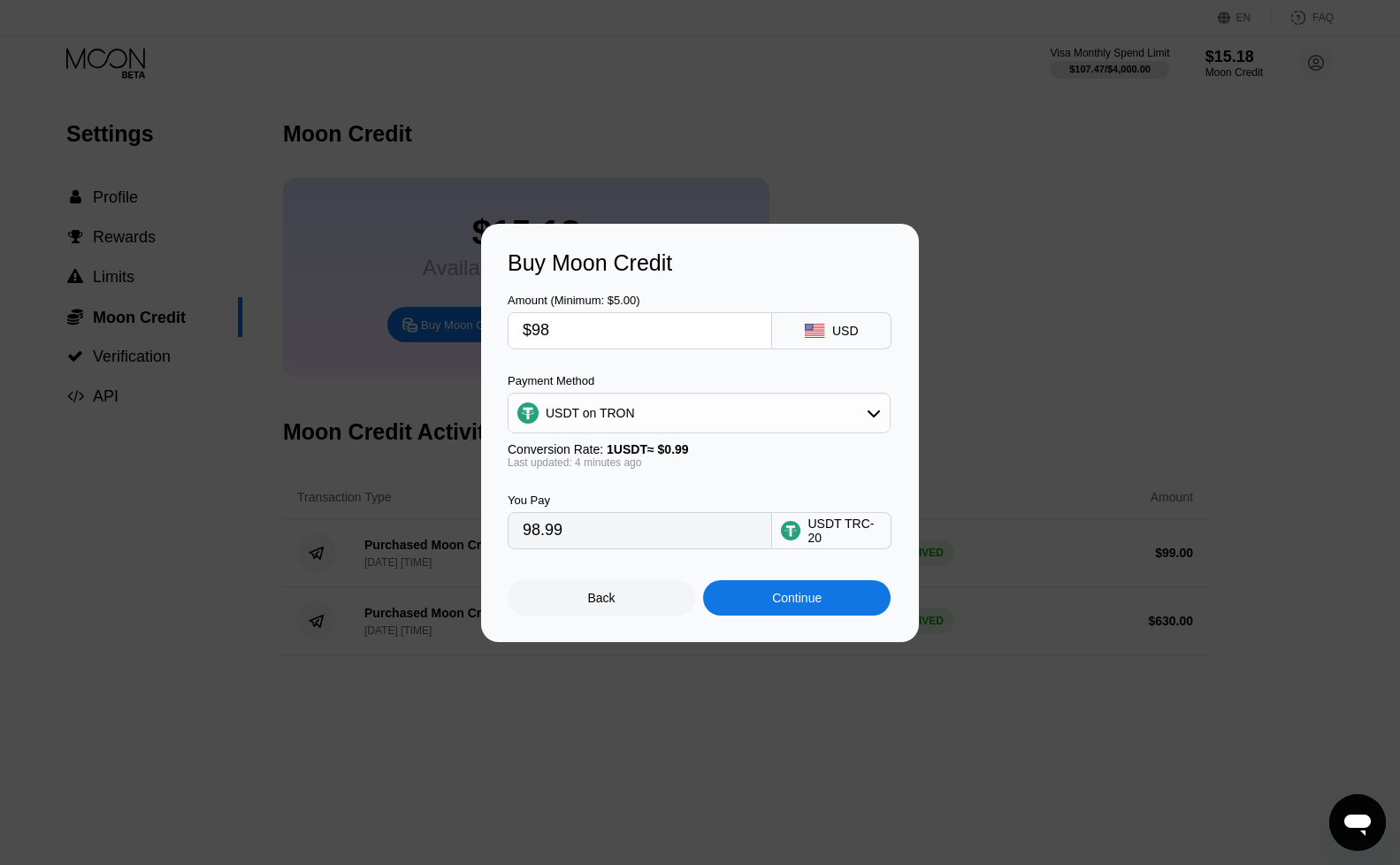 type on "$9" 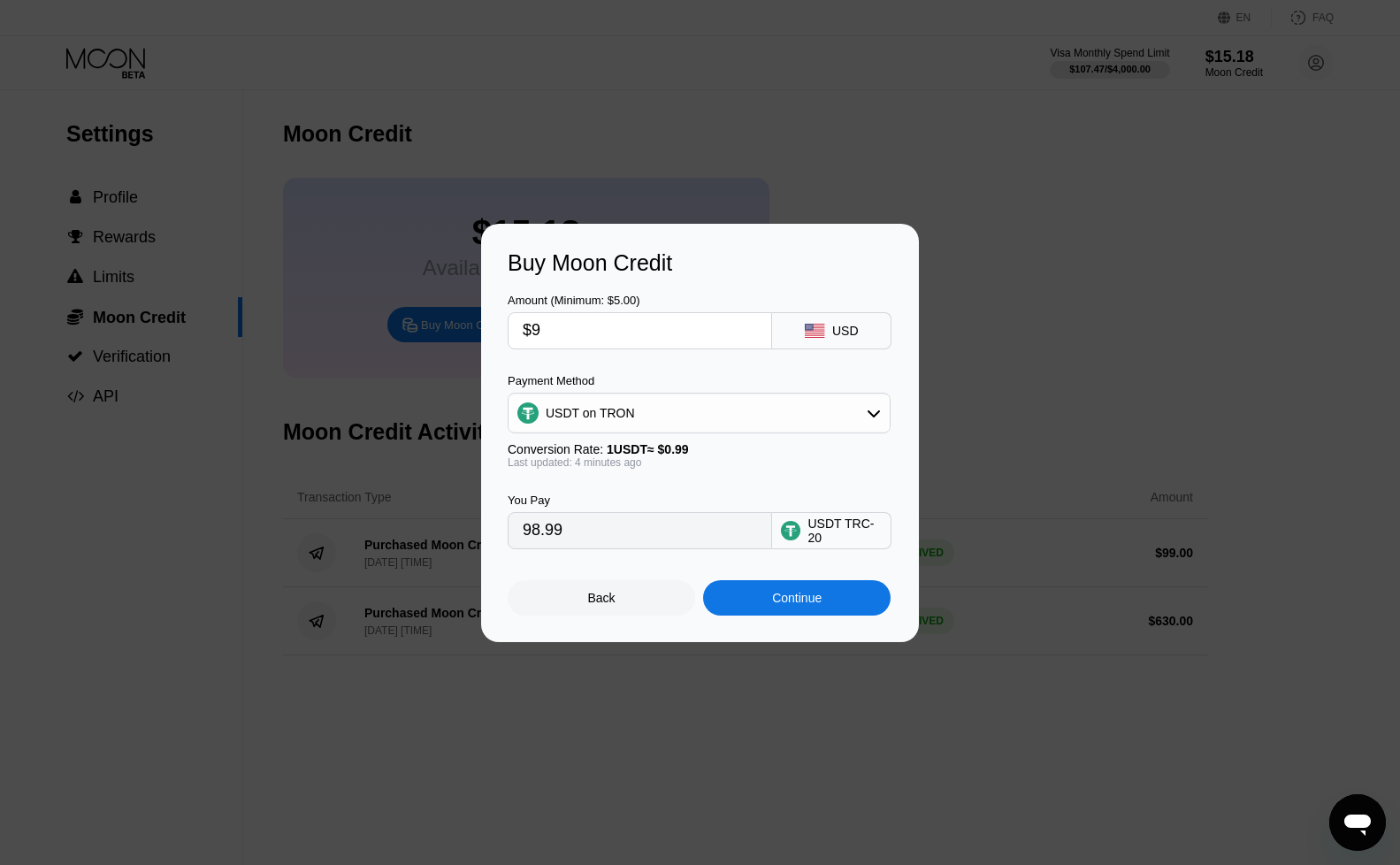 type on "9.09" 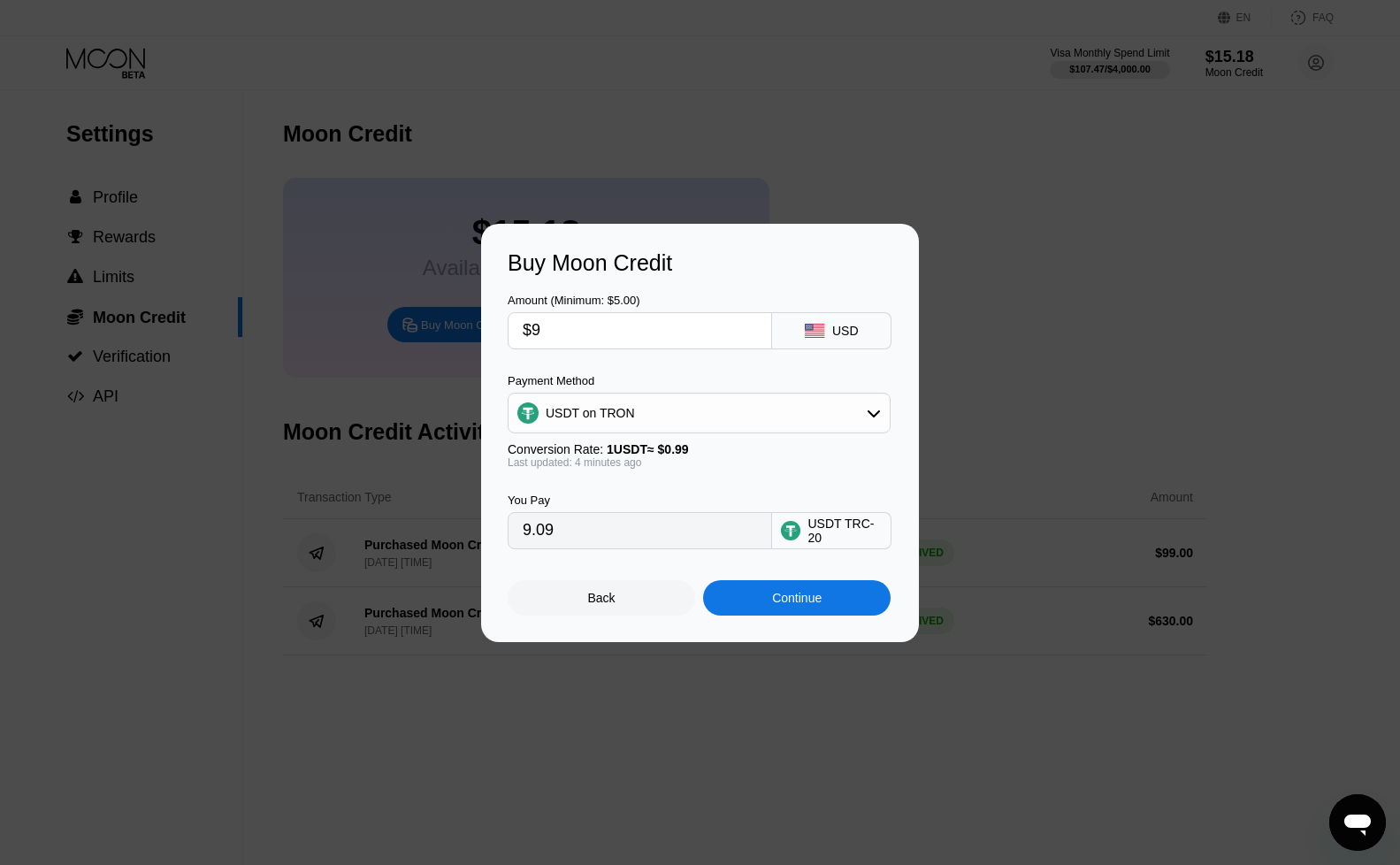 type on "$95" 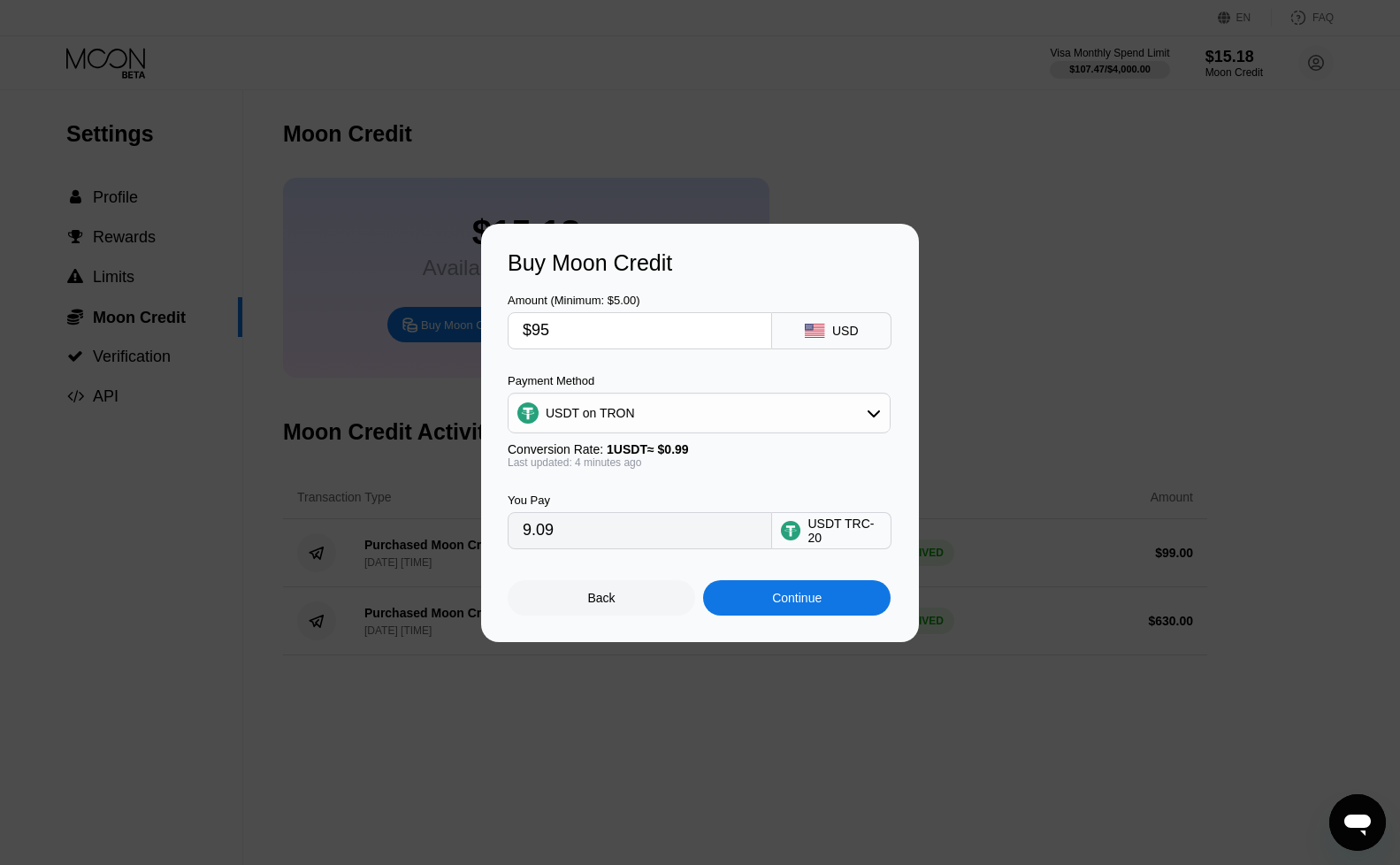 type on "95.96" 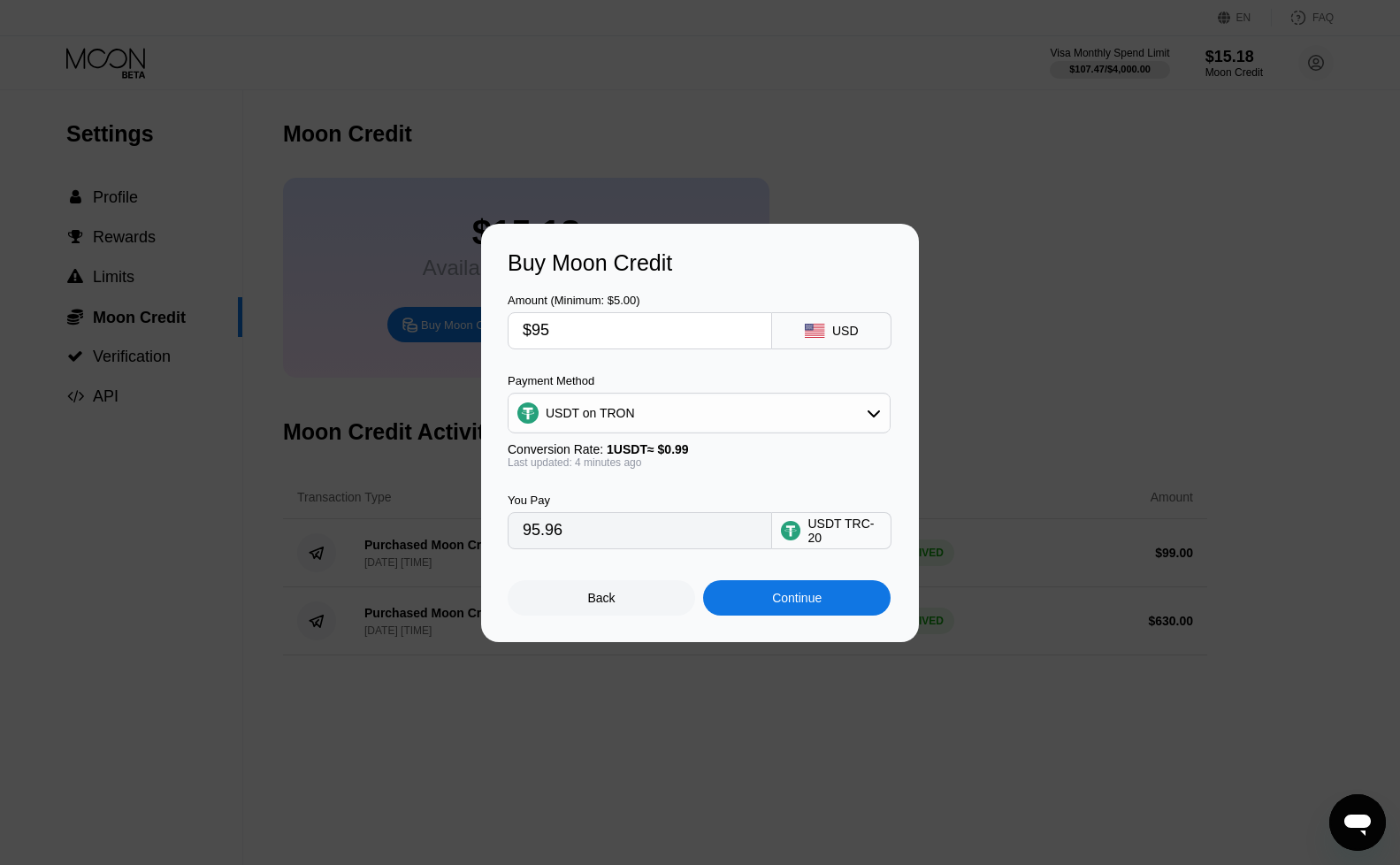 type on "$9" 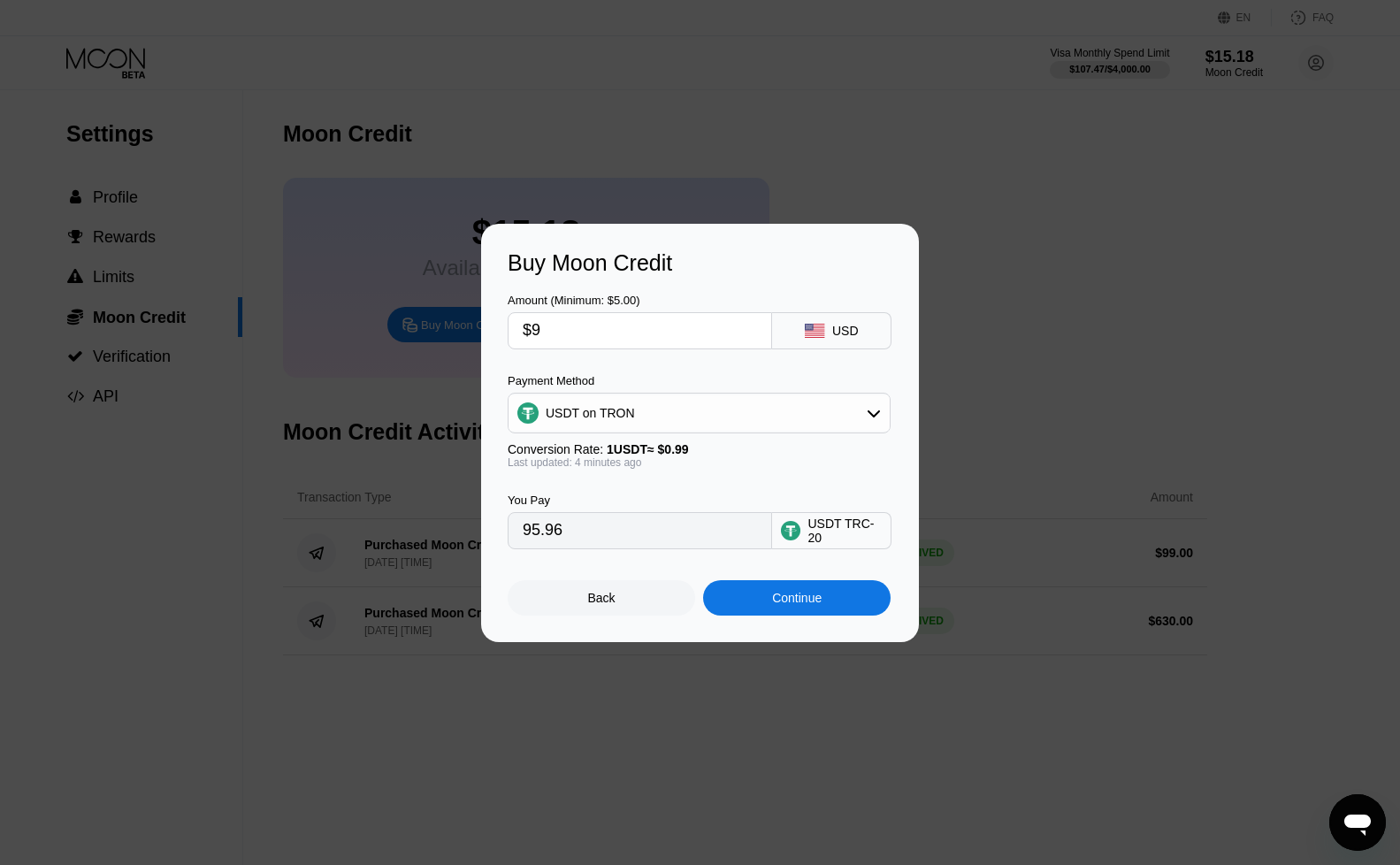 type on "9.09" 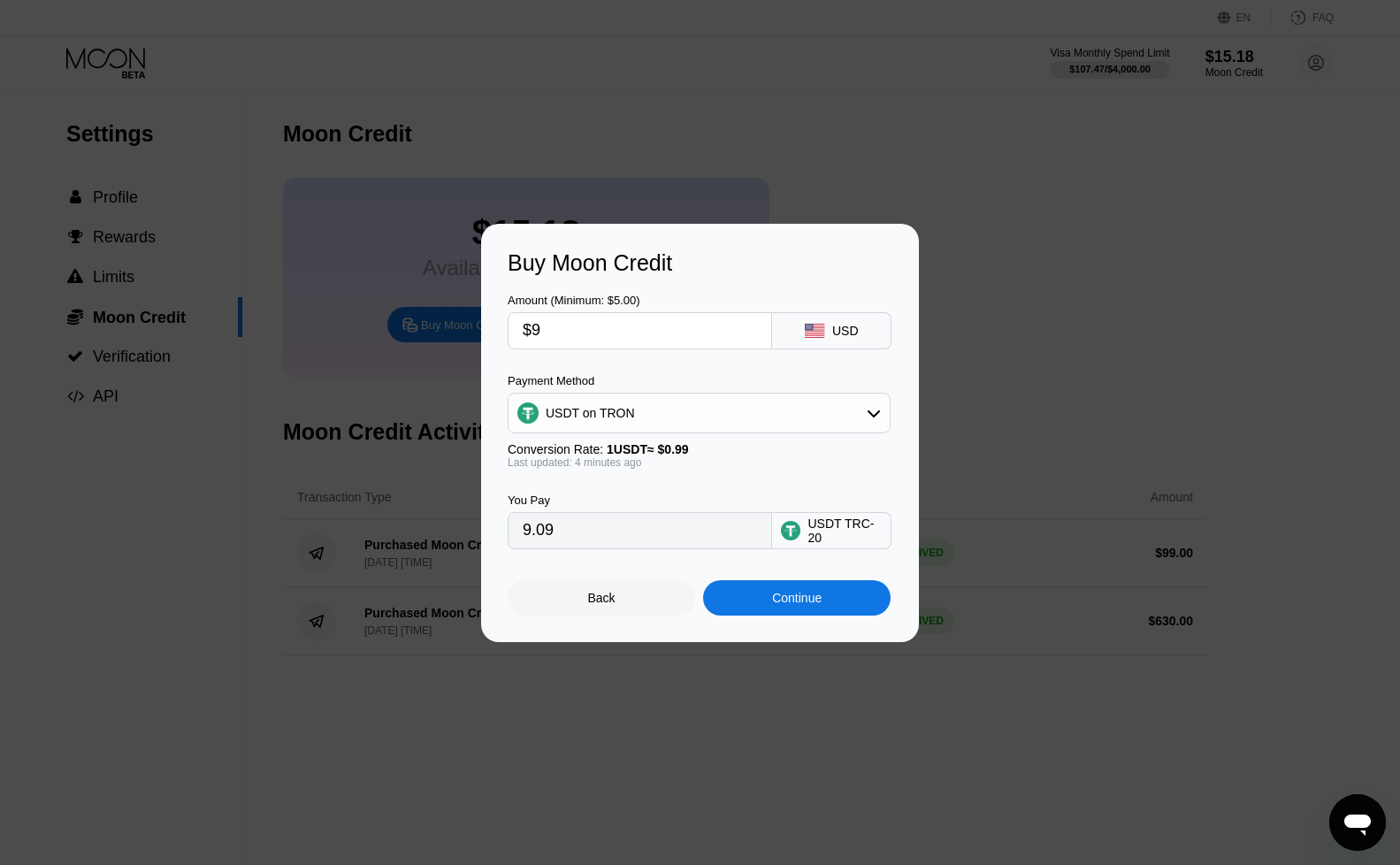 type on "$96" 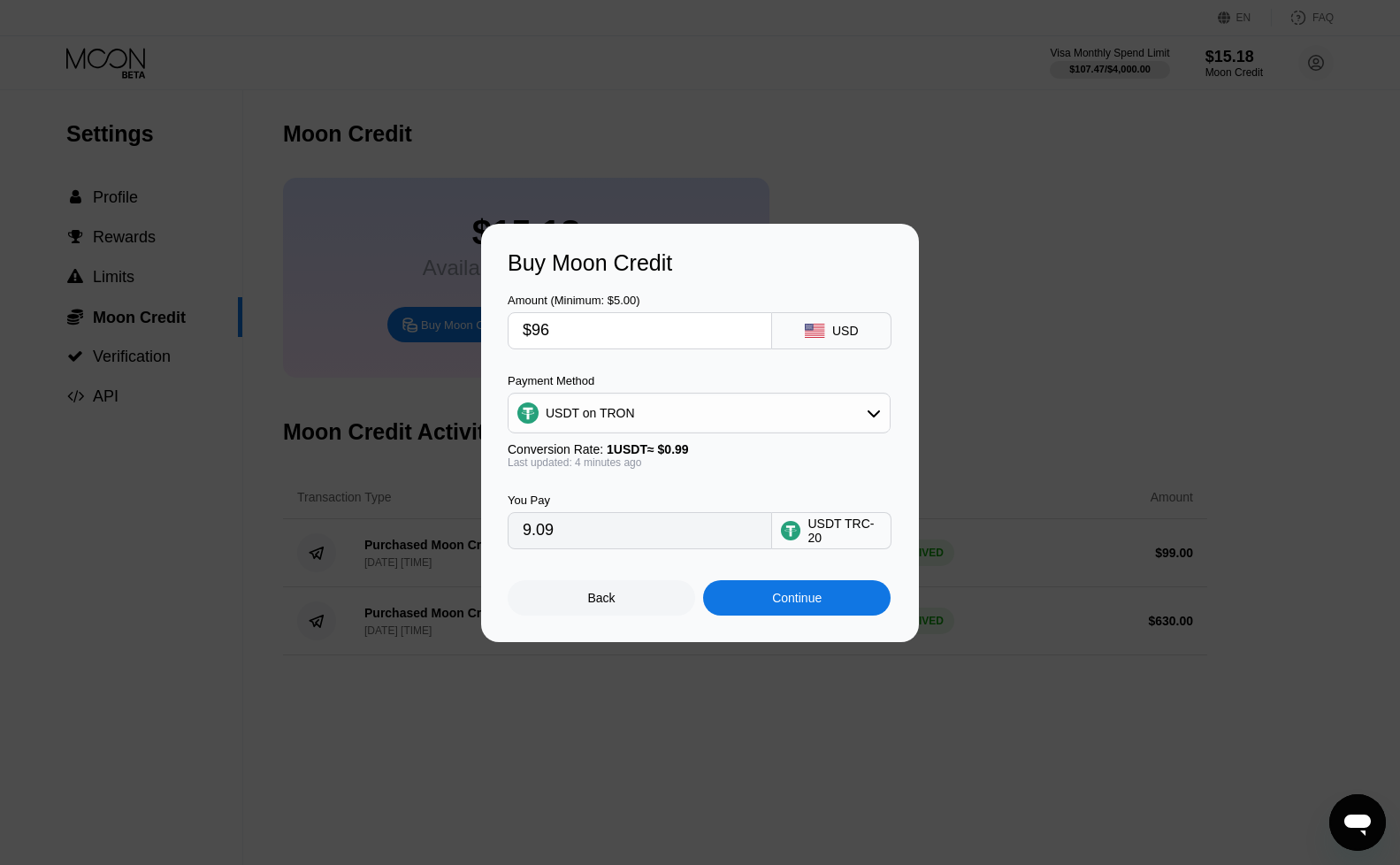 type on "96.97" 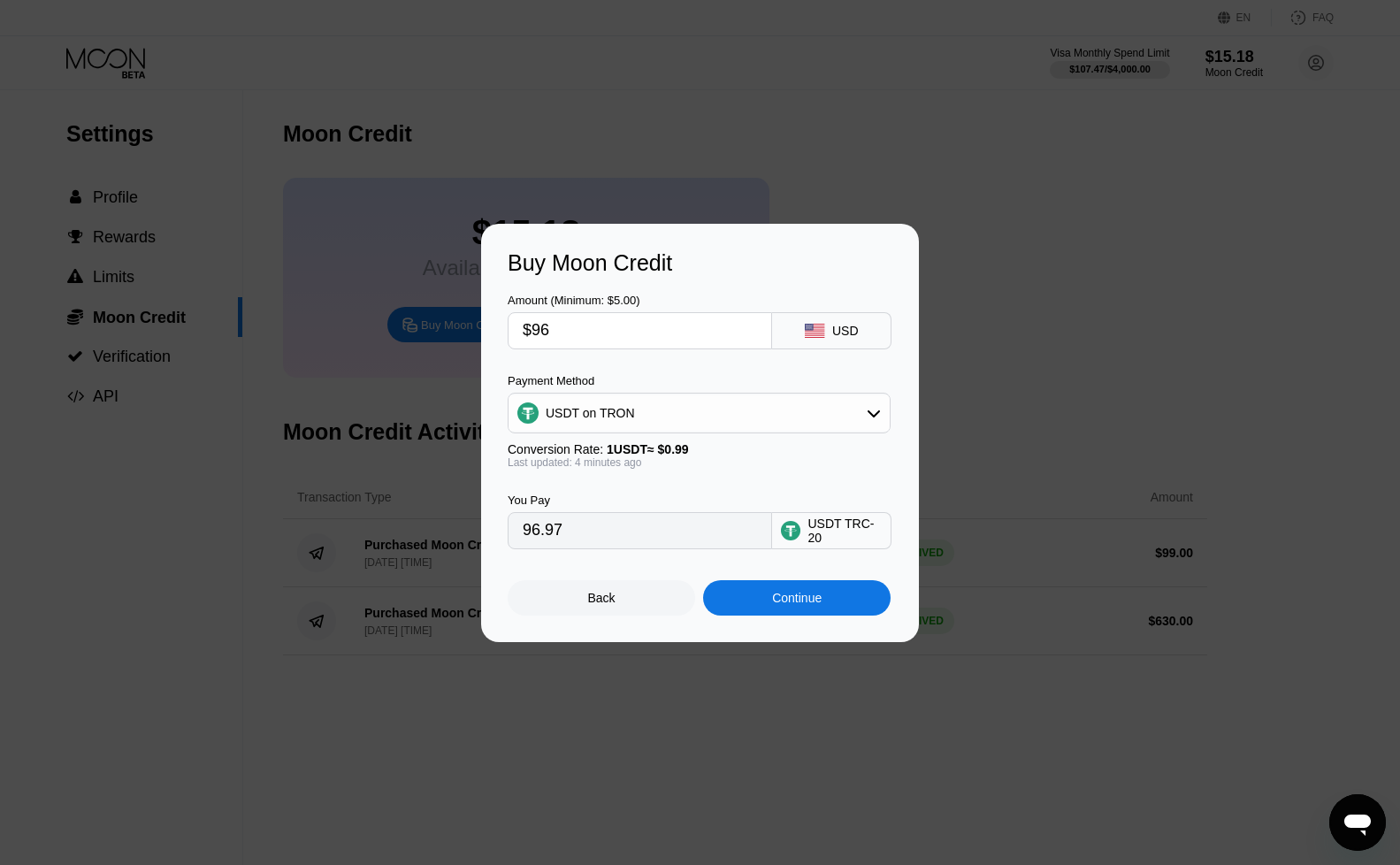 type on "$9" 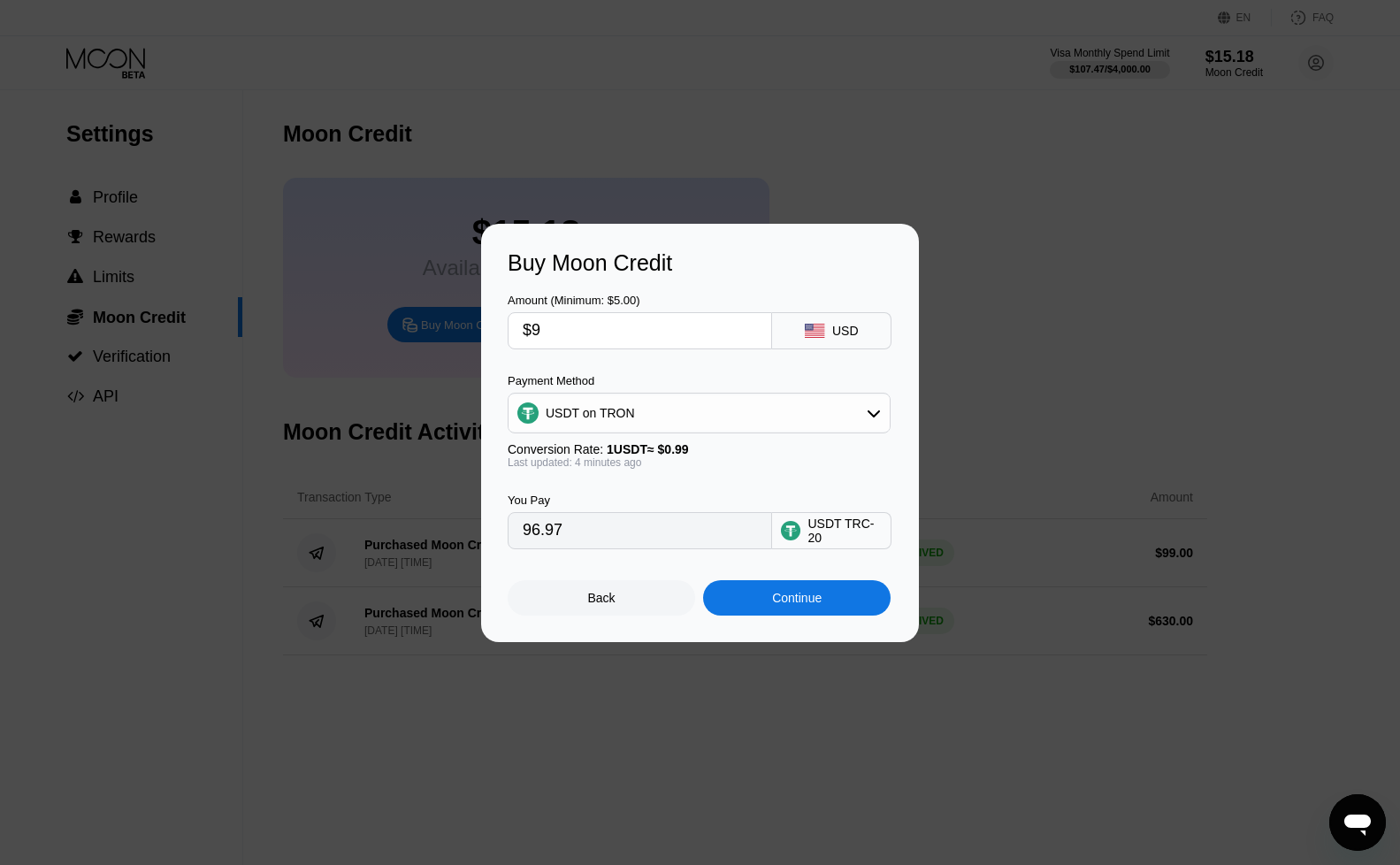 type on "9.09" 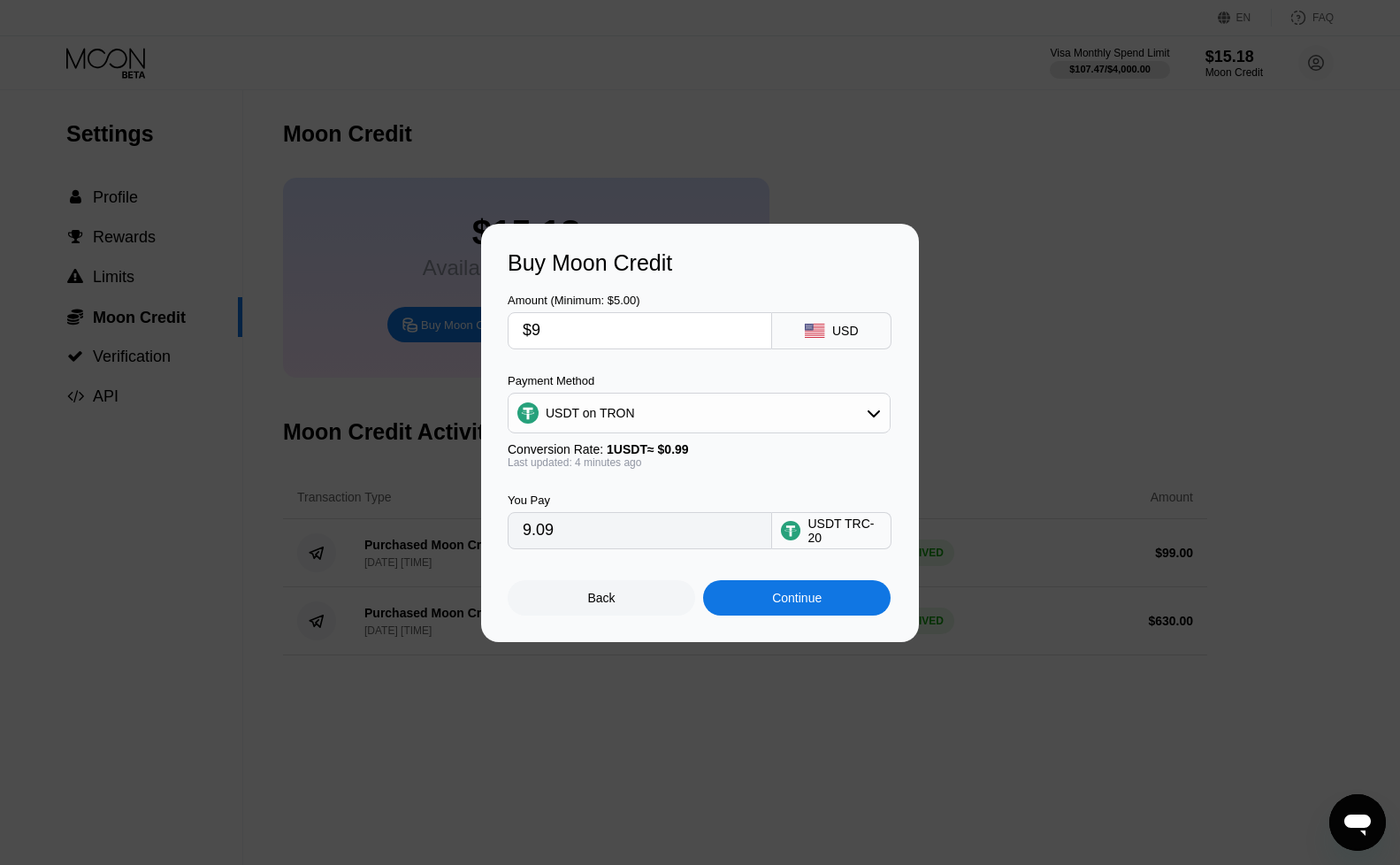 type on "$97" 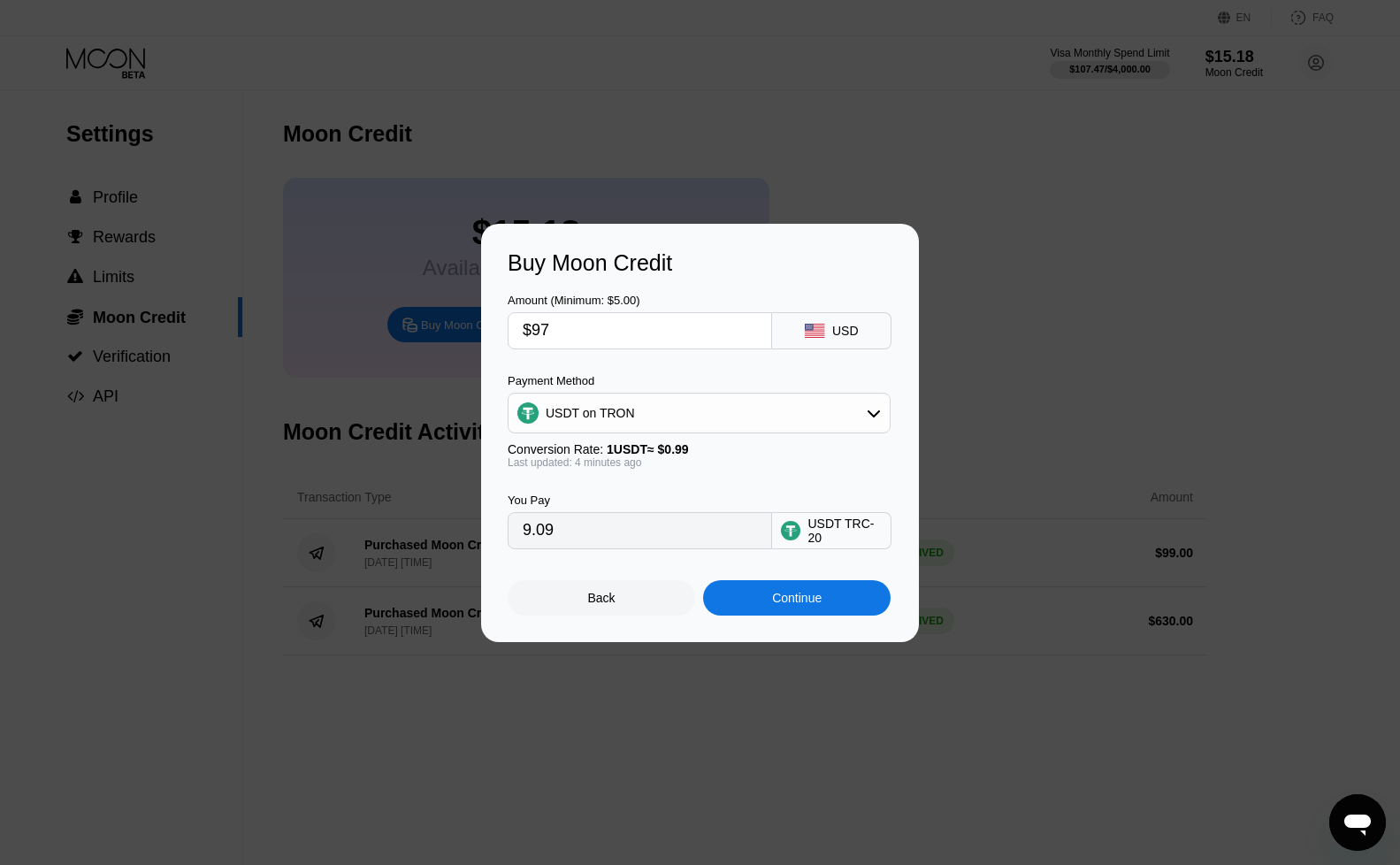 type on "97.98" 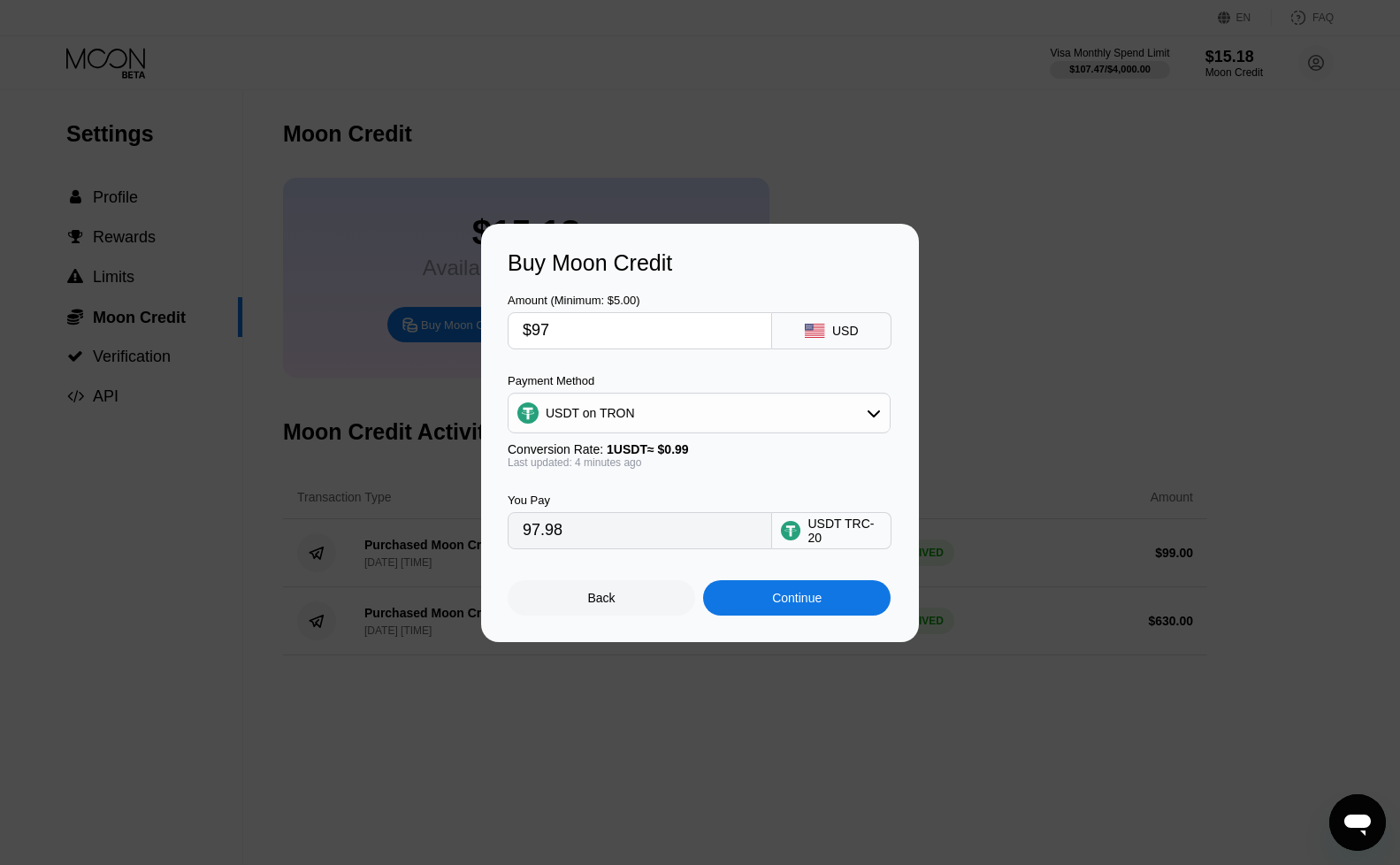 type on "$9" 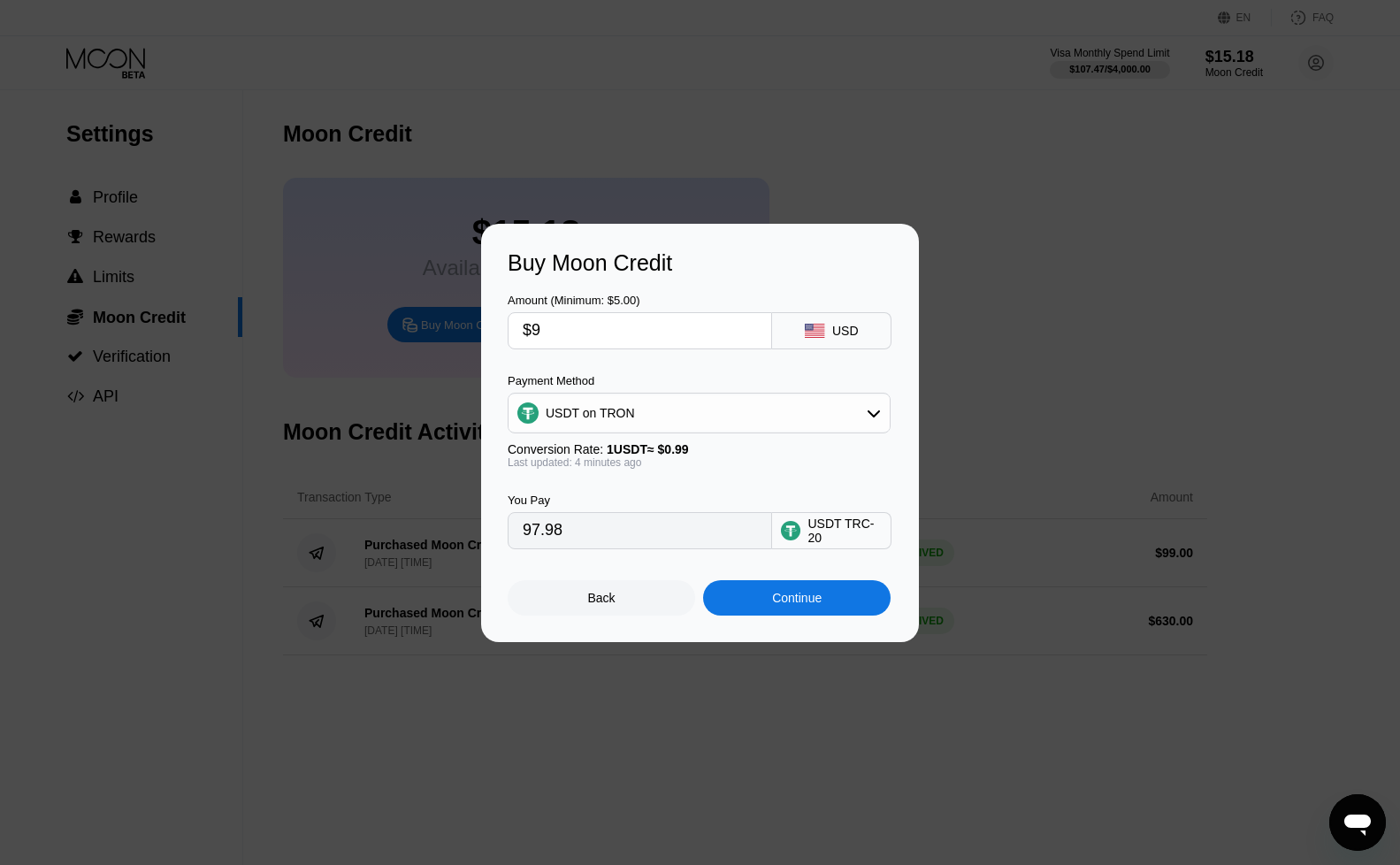 type on "9.09" 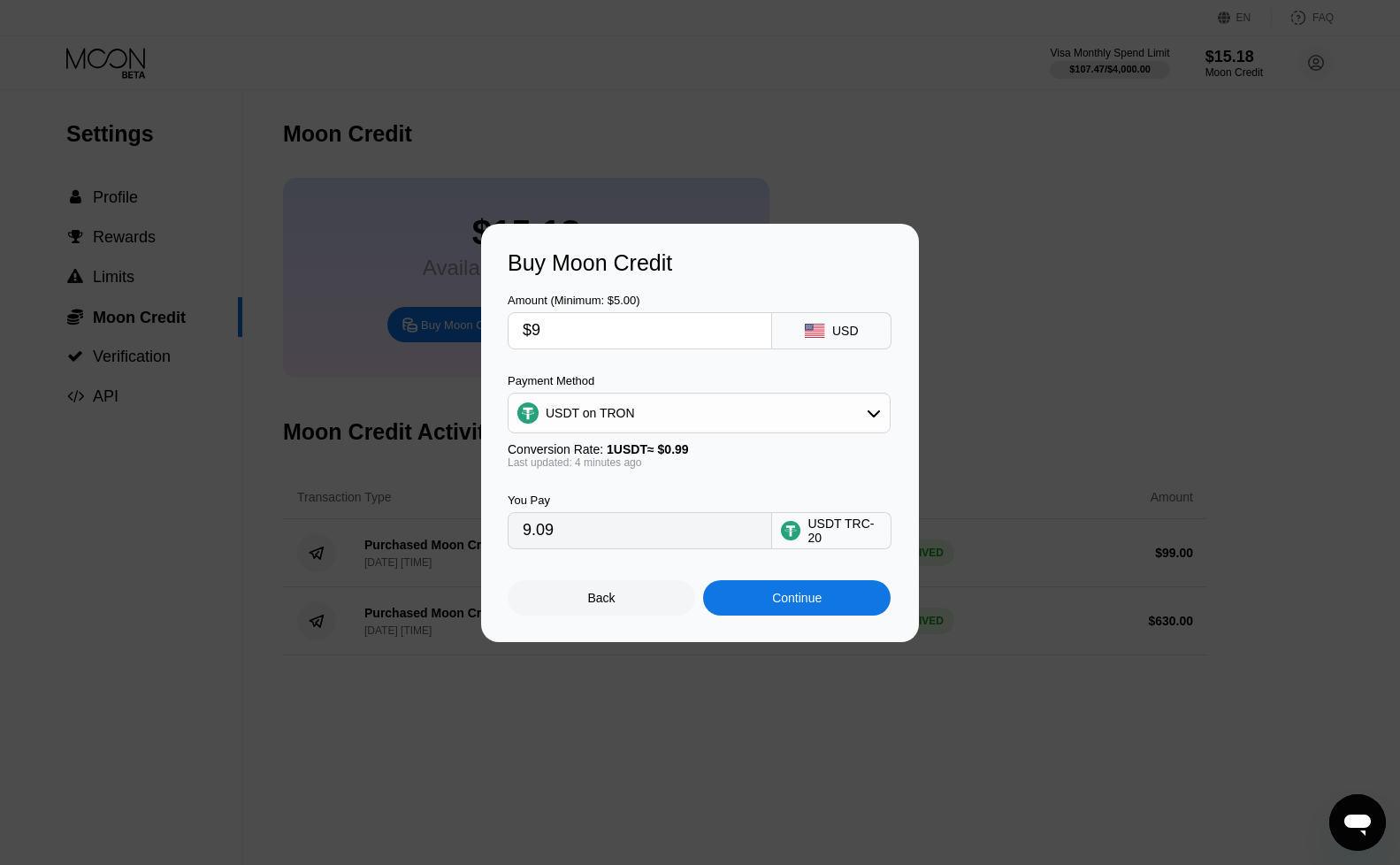 type on "$97" 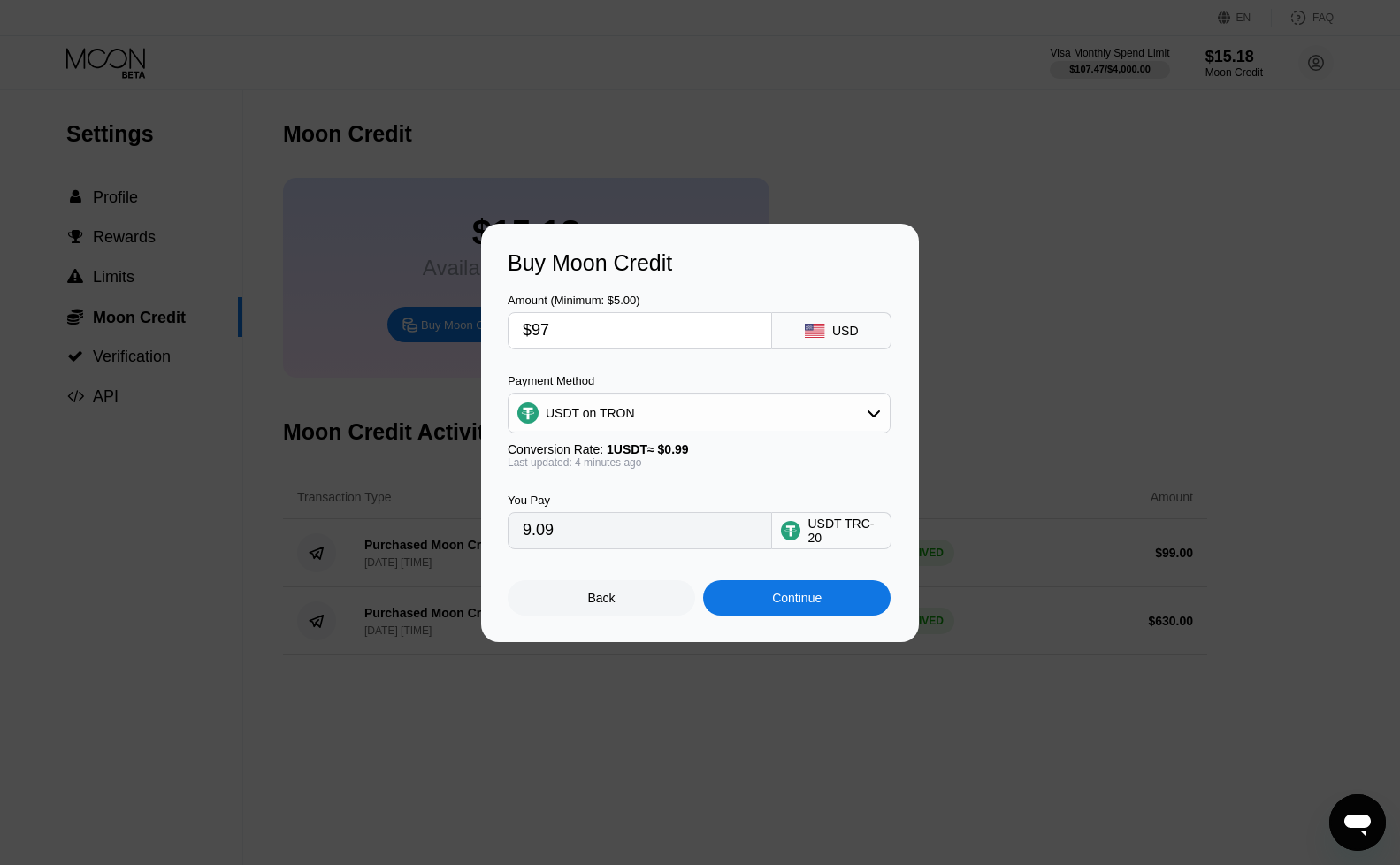 type on "97.98" 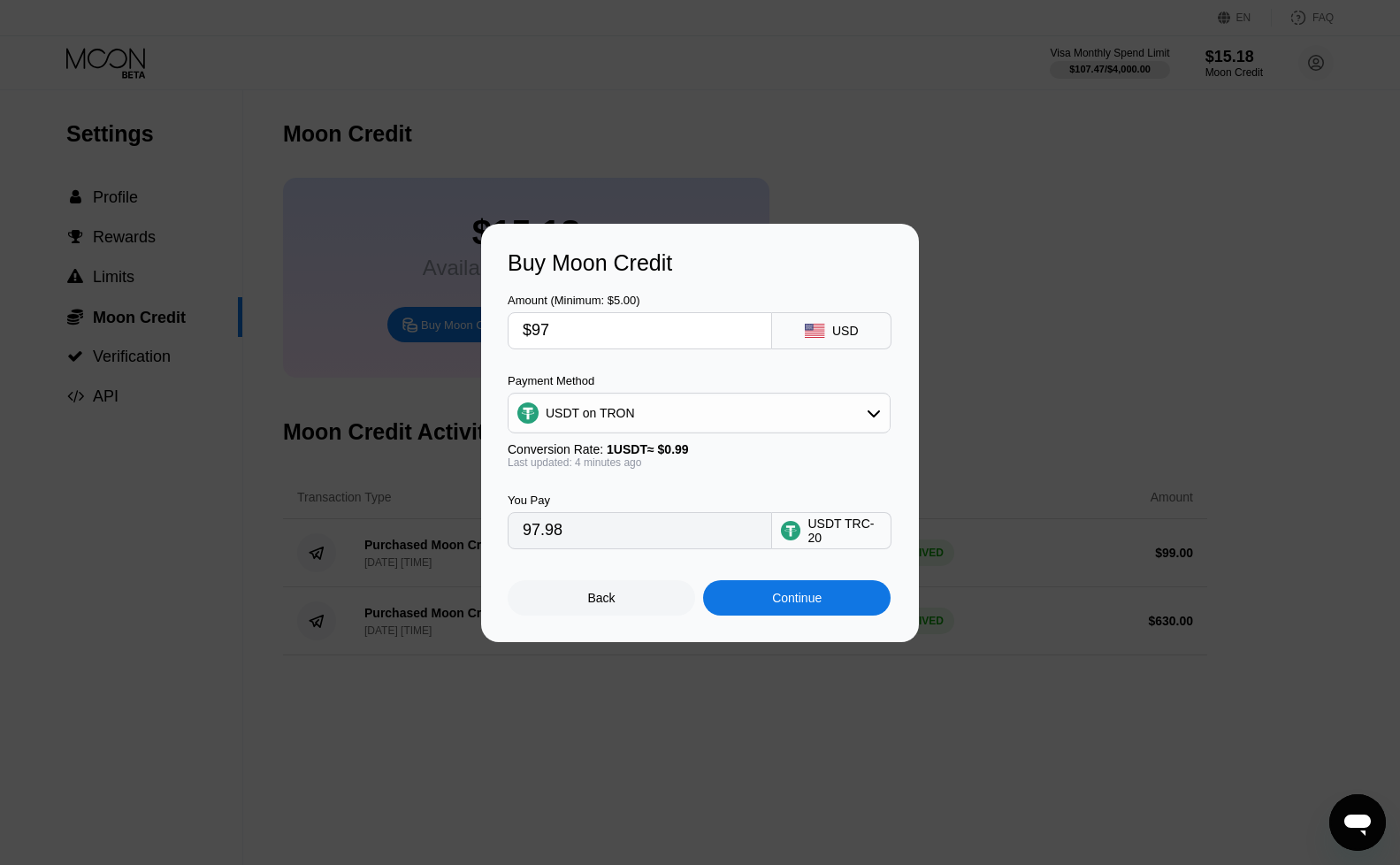 type on "$9" 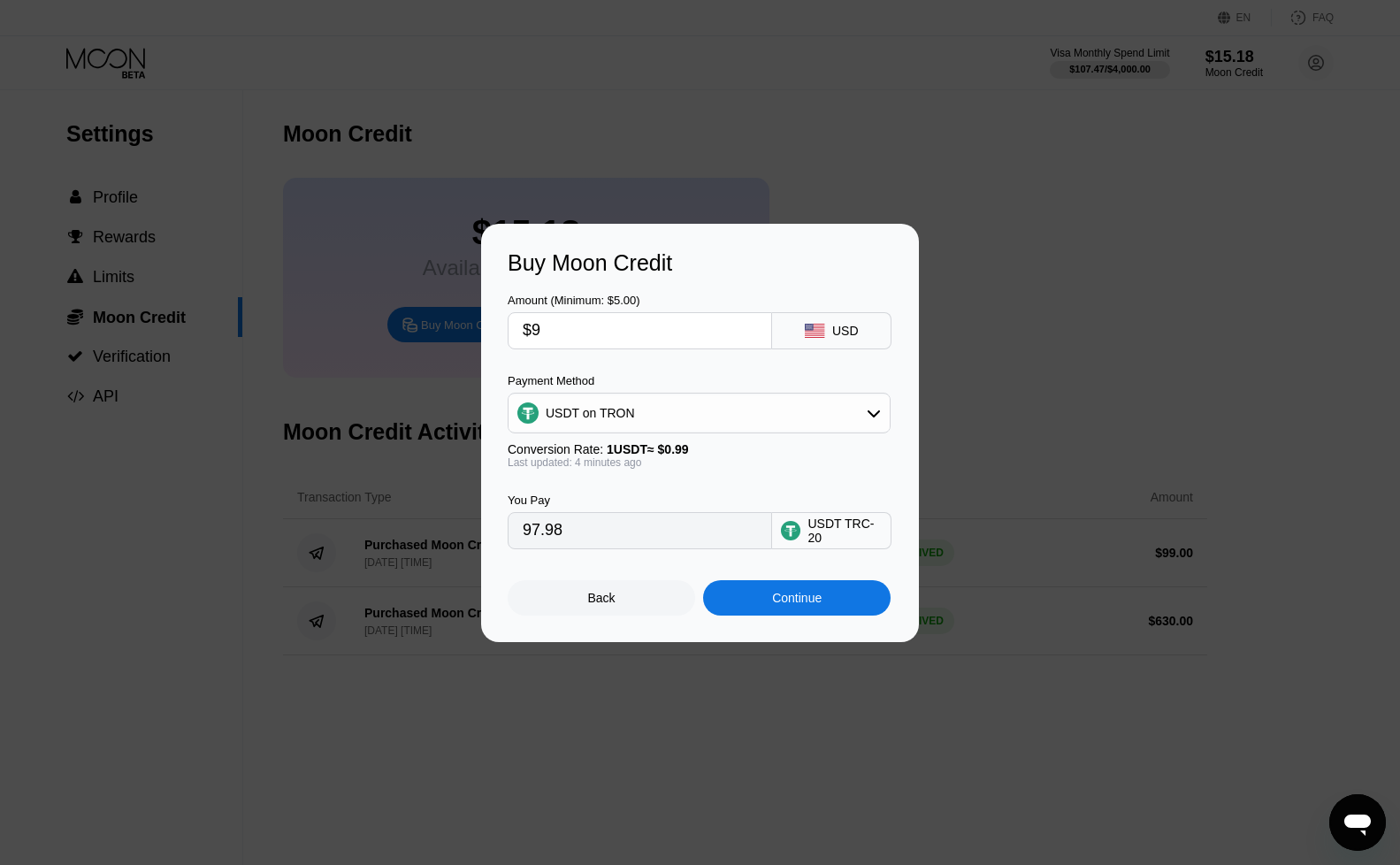 type on "9.09" 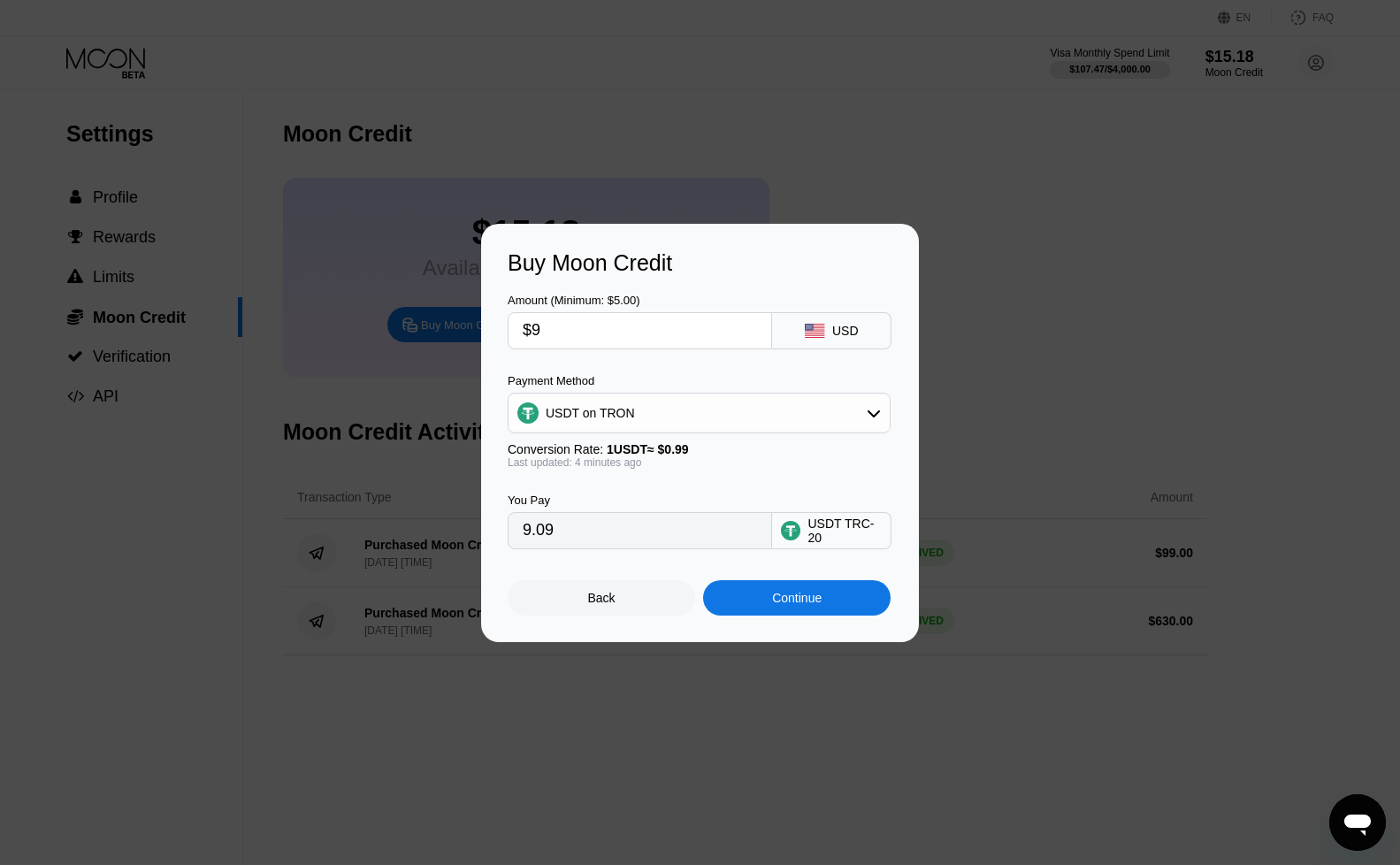 type on "$98" 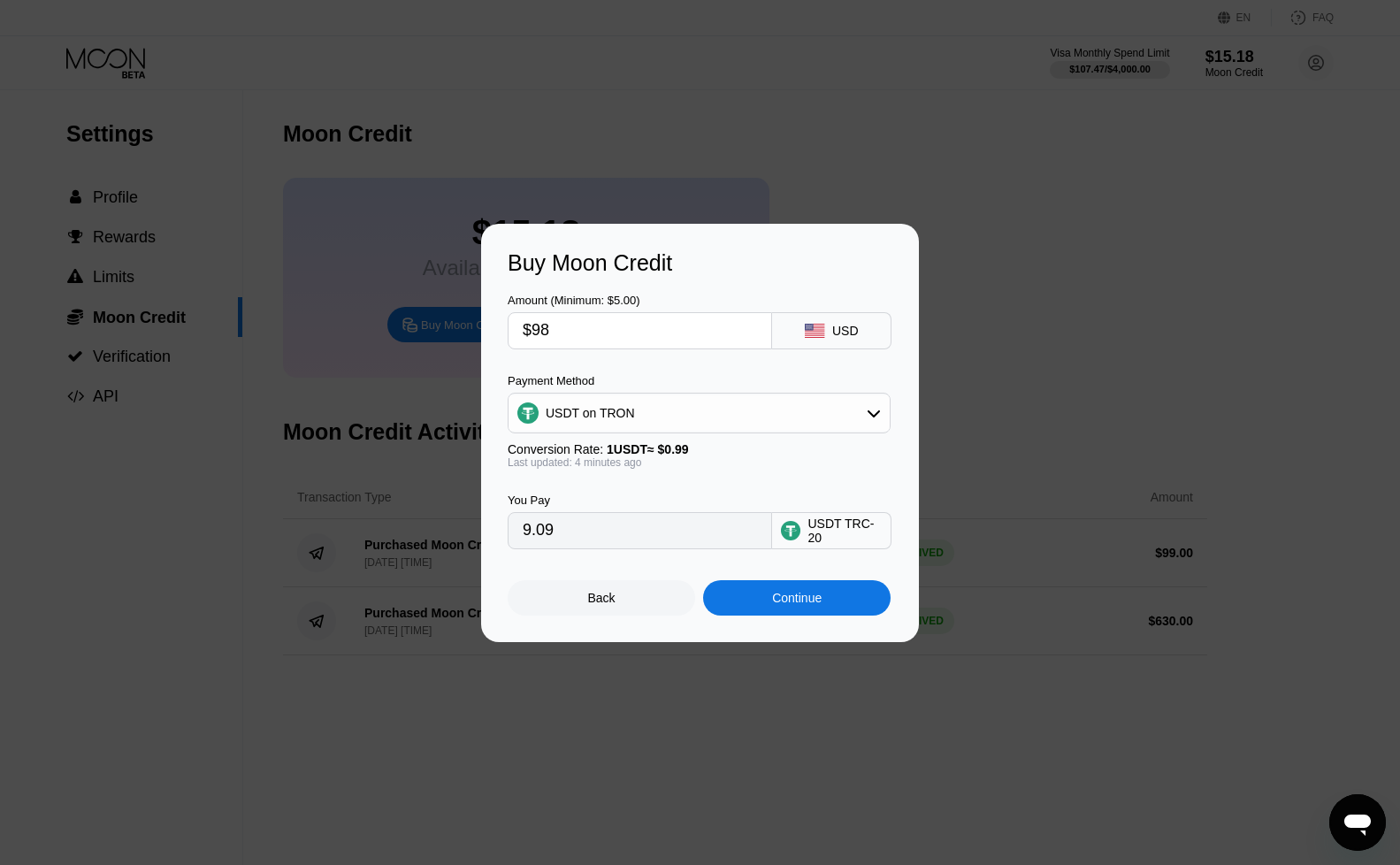 type on "98.99" 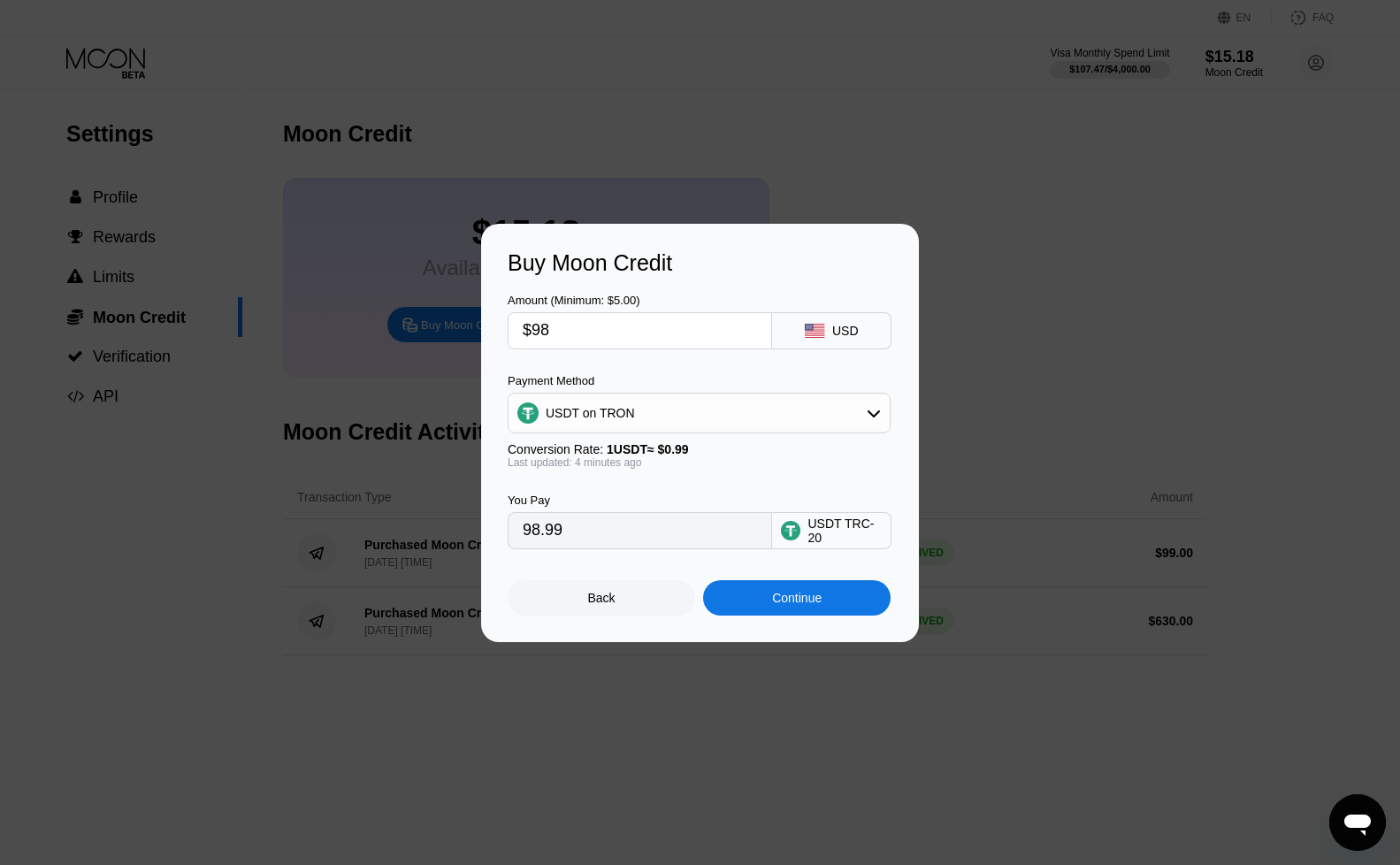 type on "$98" 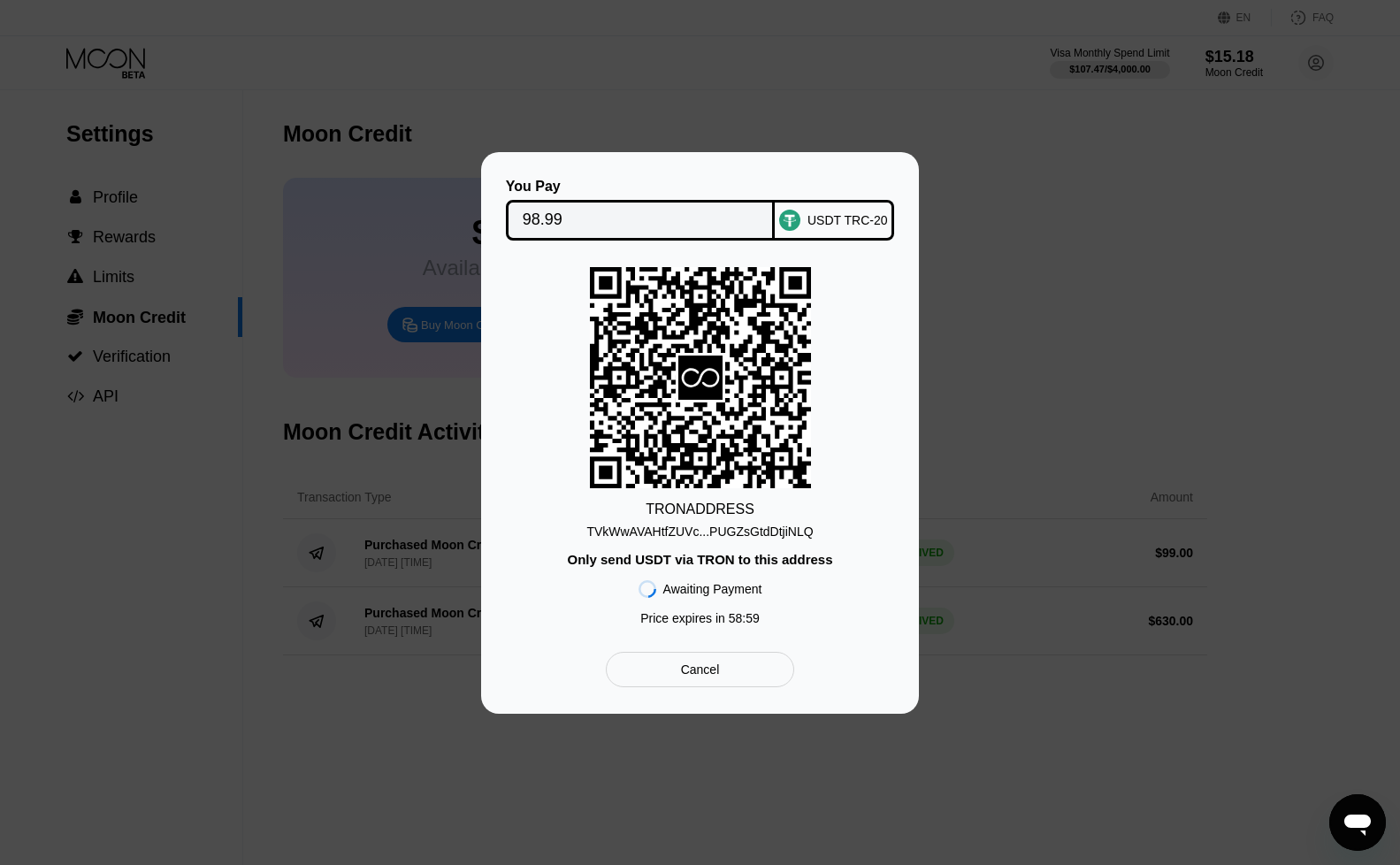 click on "TVkWwAVAHtfZUVc...PUGZsGtdDtjiNLQ" at bounding box center (700, 532) 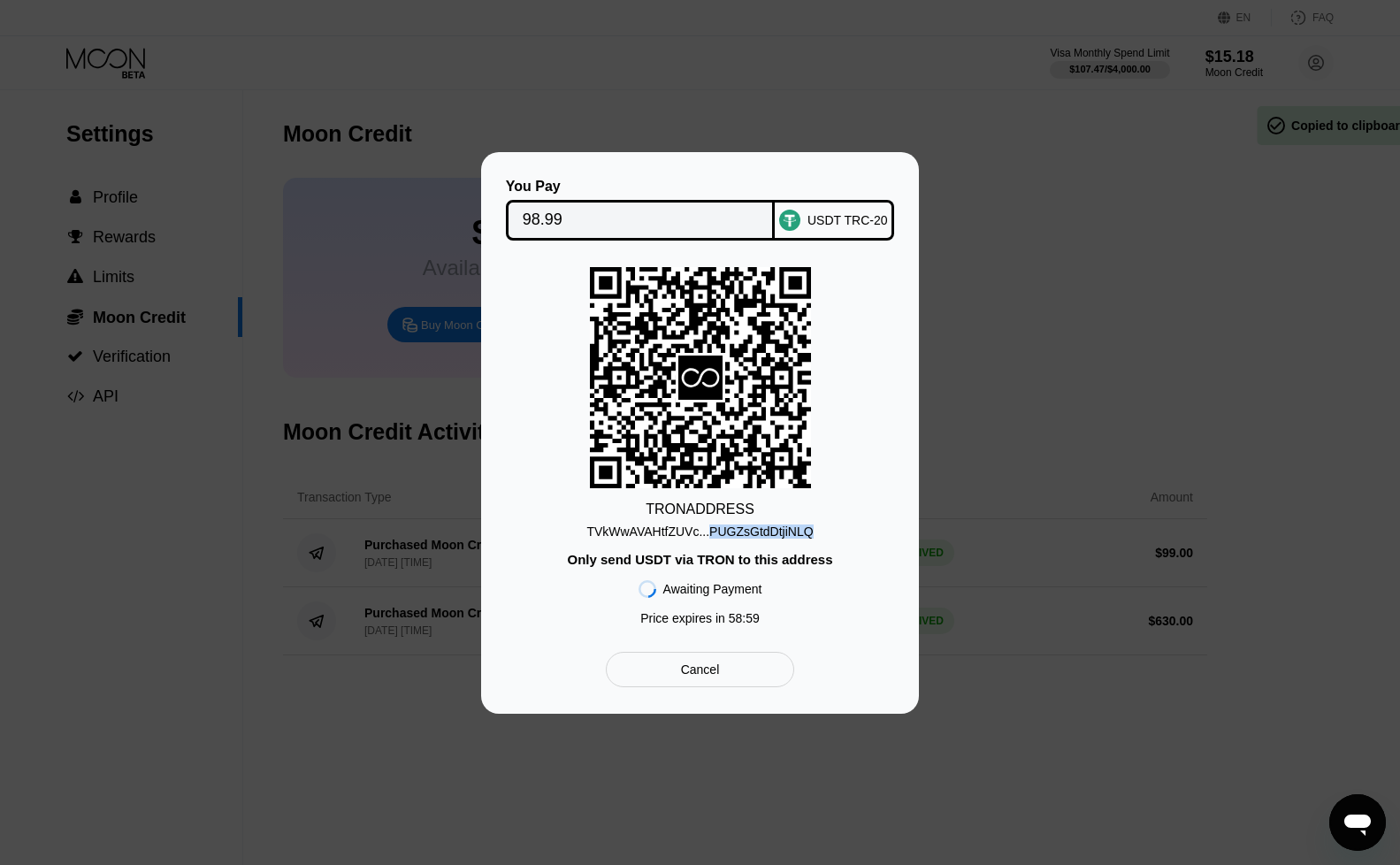 click on "TVkWwAVAHtfZUVc...PUGZsGtdDtjiNLQ" at bounding box center [700, 532] 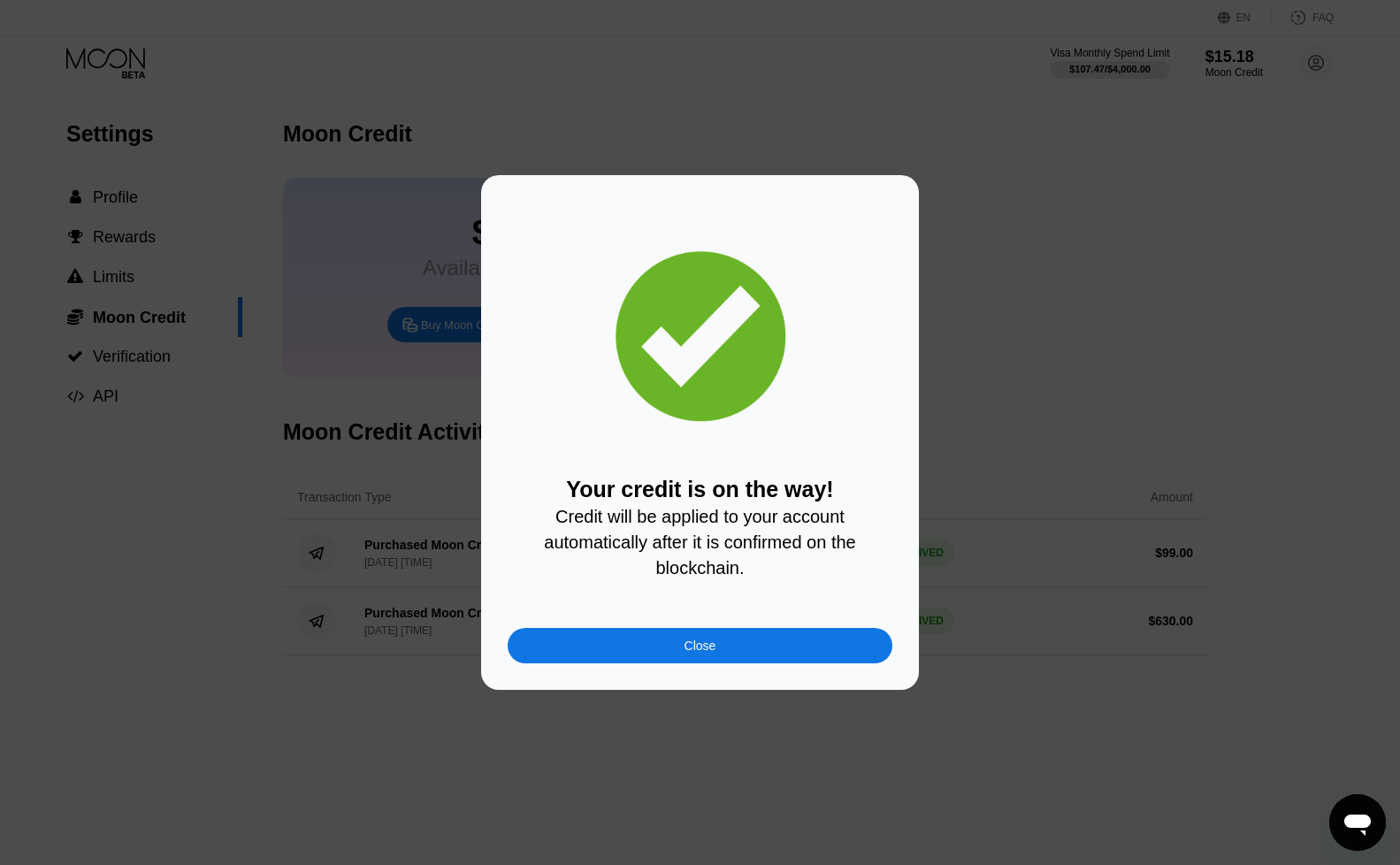 click at bounding box center (707, 432) 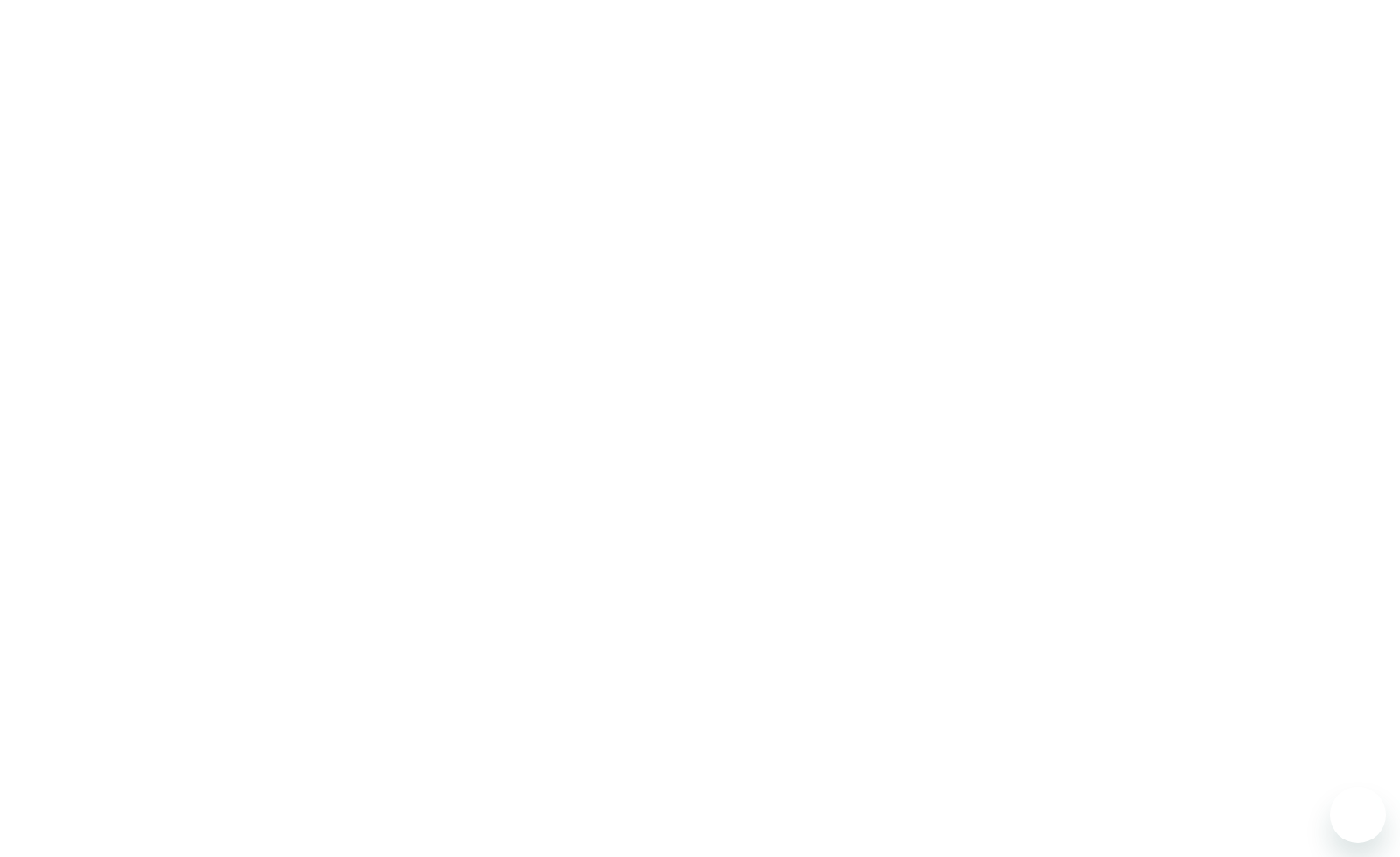 scroll, scrollTop: 0, scrollLeft: 0, axis: both 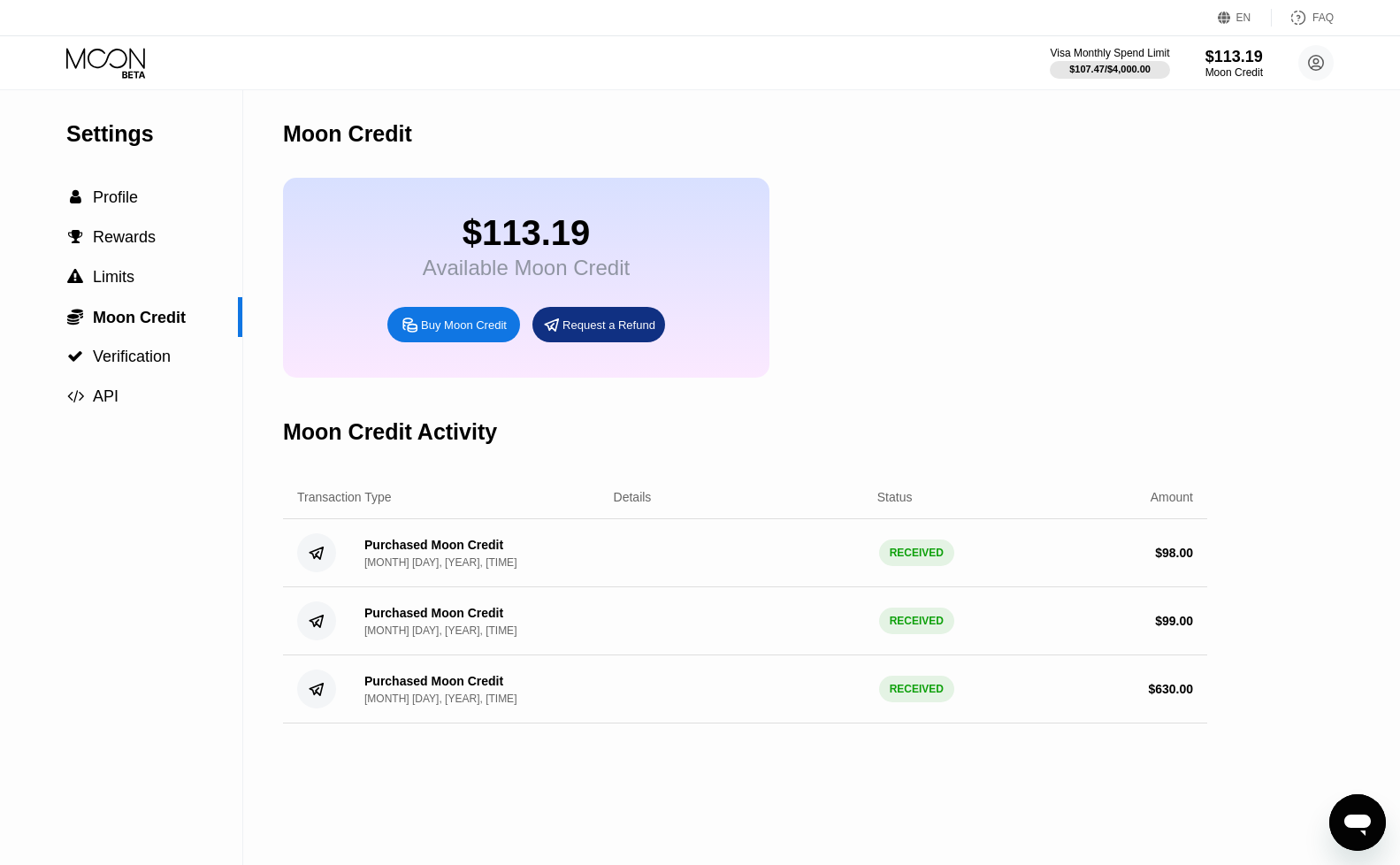 click on "Settings" at bounding box center [154, 134] 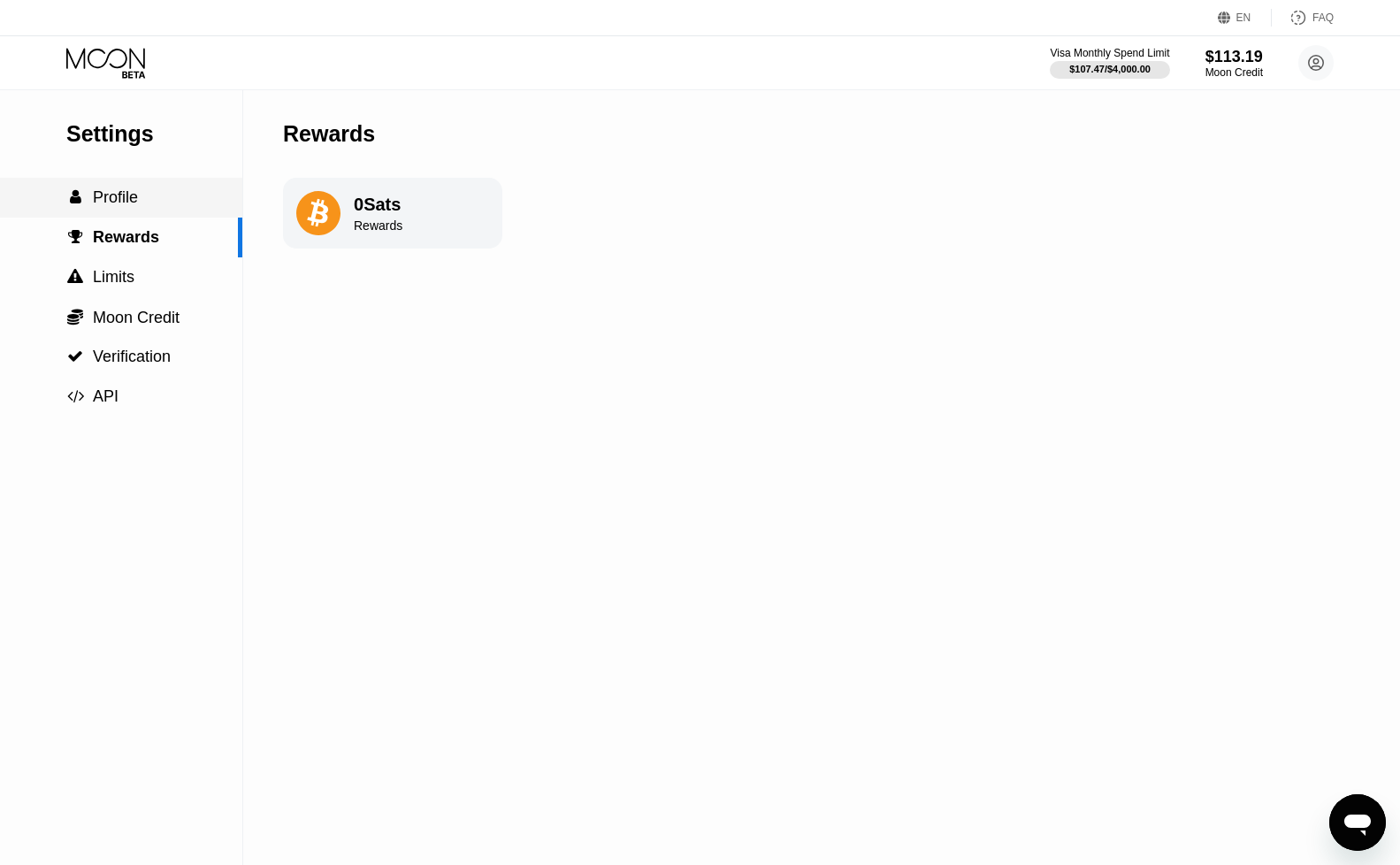 click on "Settings  Profile  Rewards  Limits  Moon Credit  Verification  API" at bounding box center [121, 253] 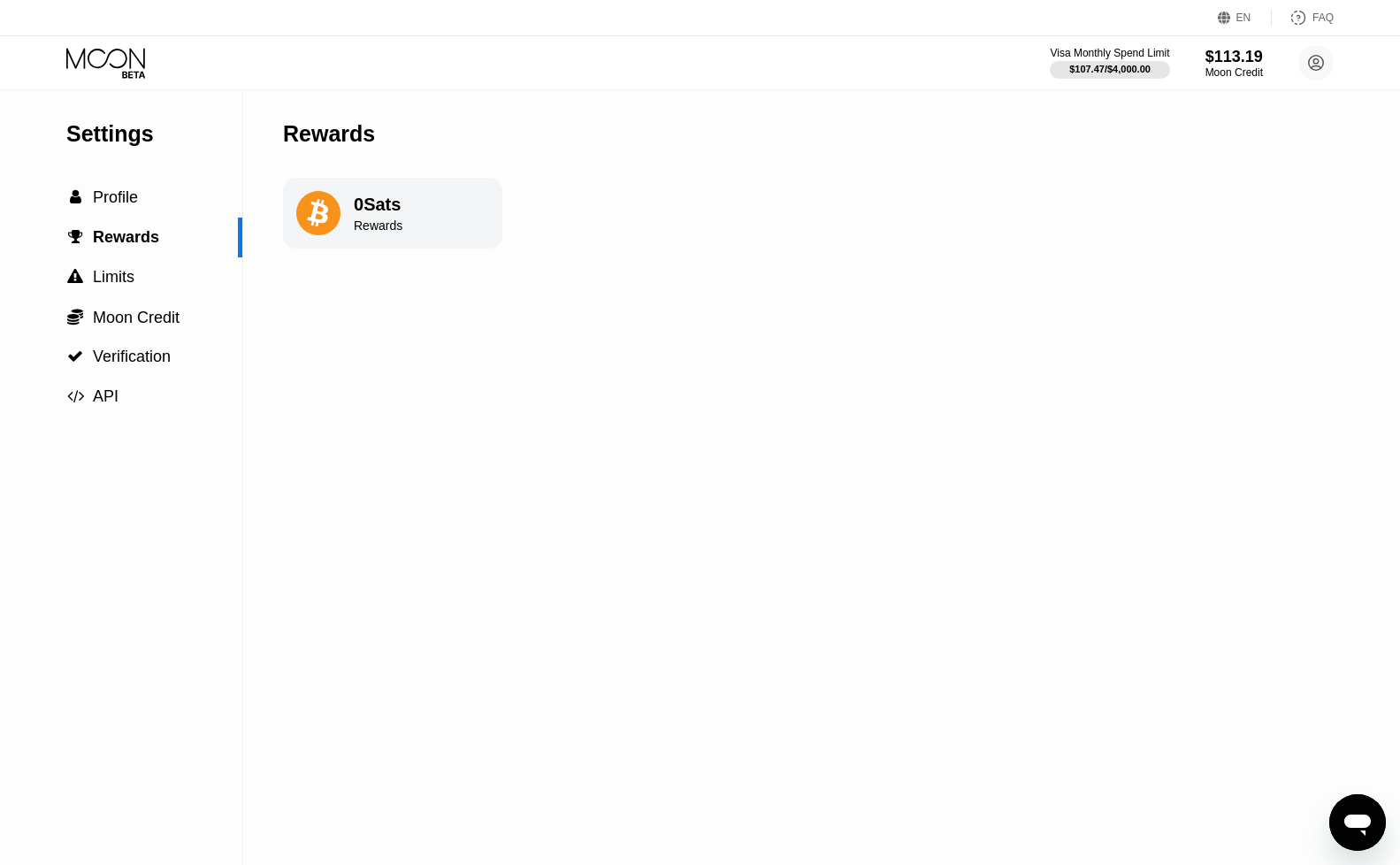 click 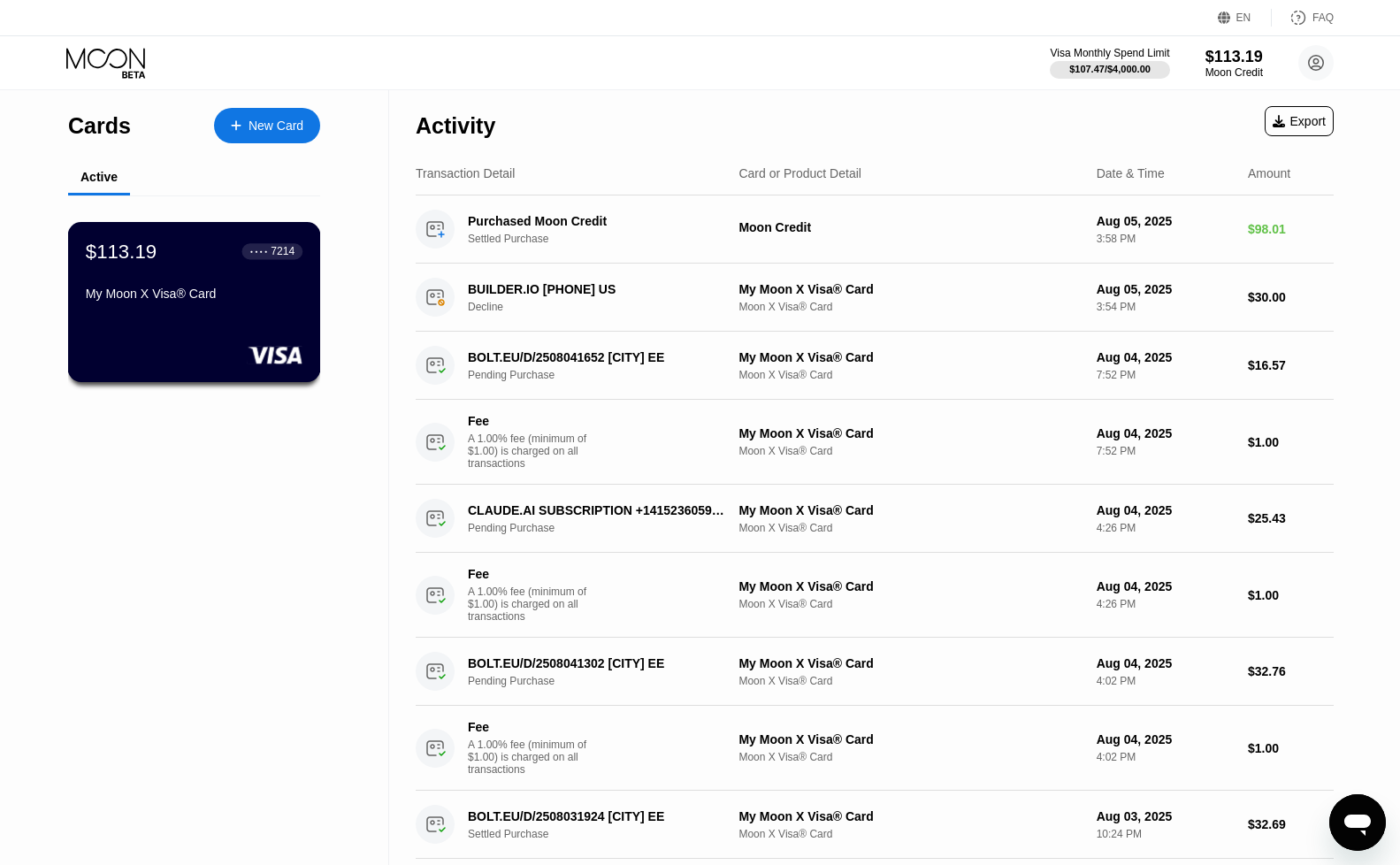 click on "$113.19 ● ● ● ● 7214" at bounding box center (194, 251) 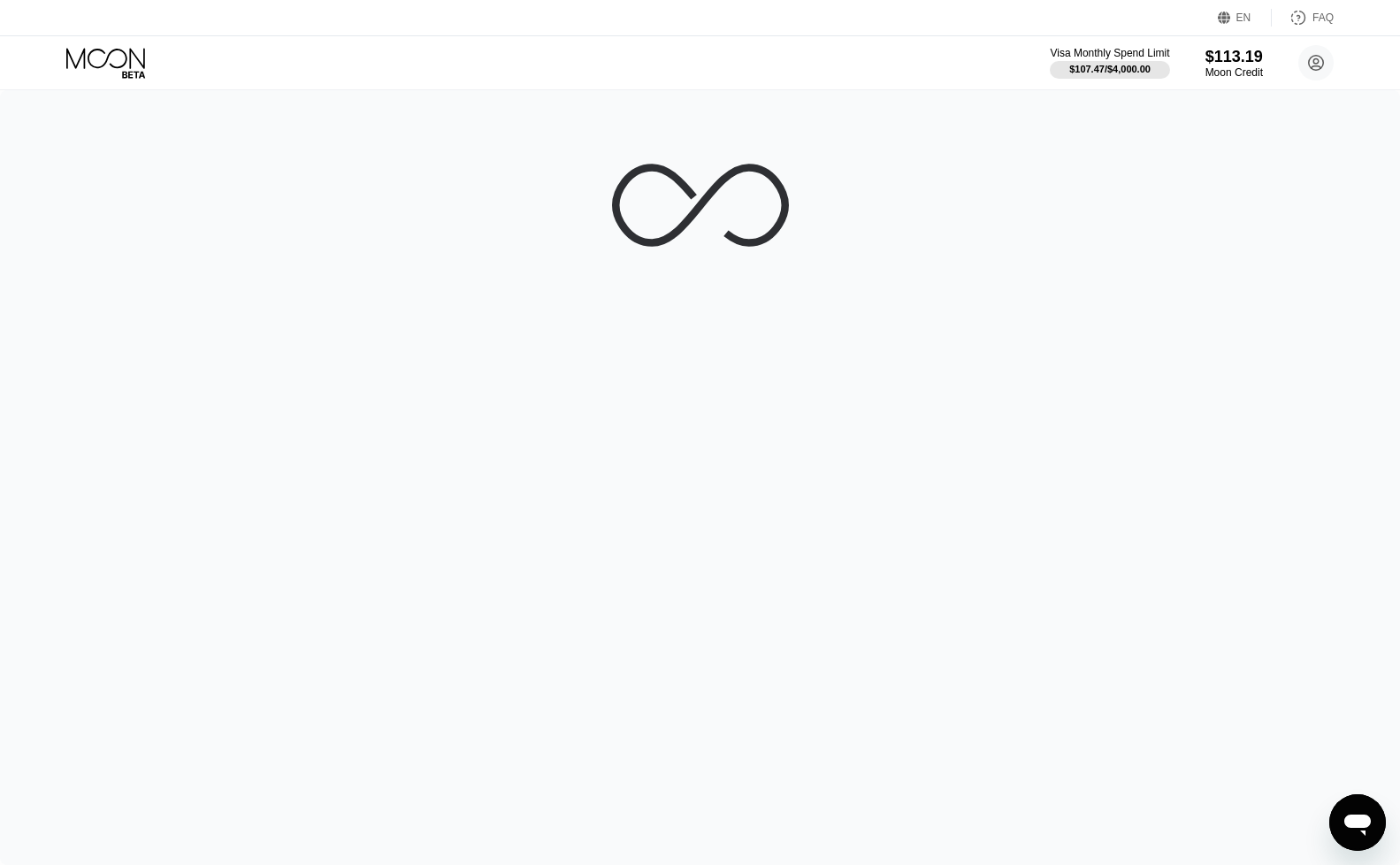 click at bounding box center [700, 478] 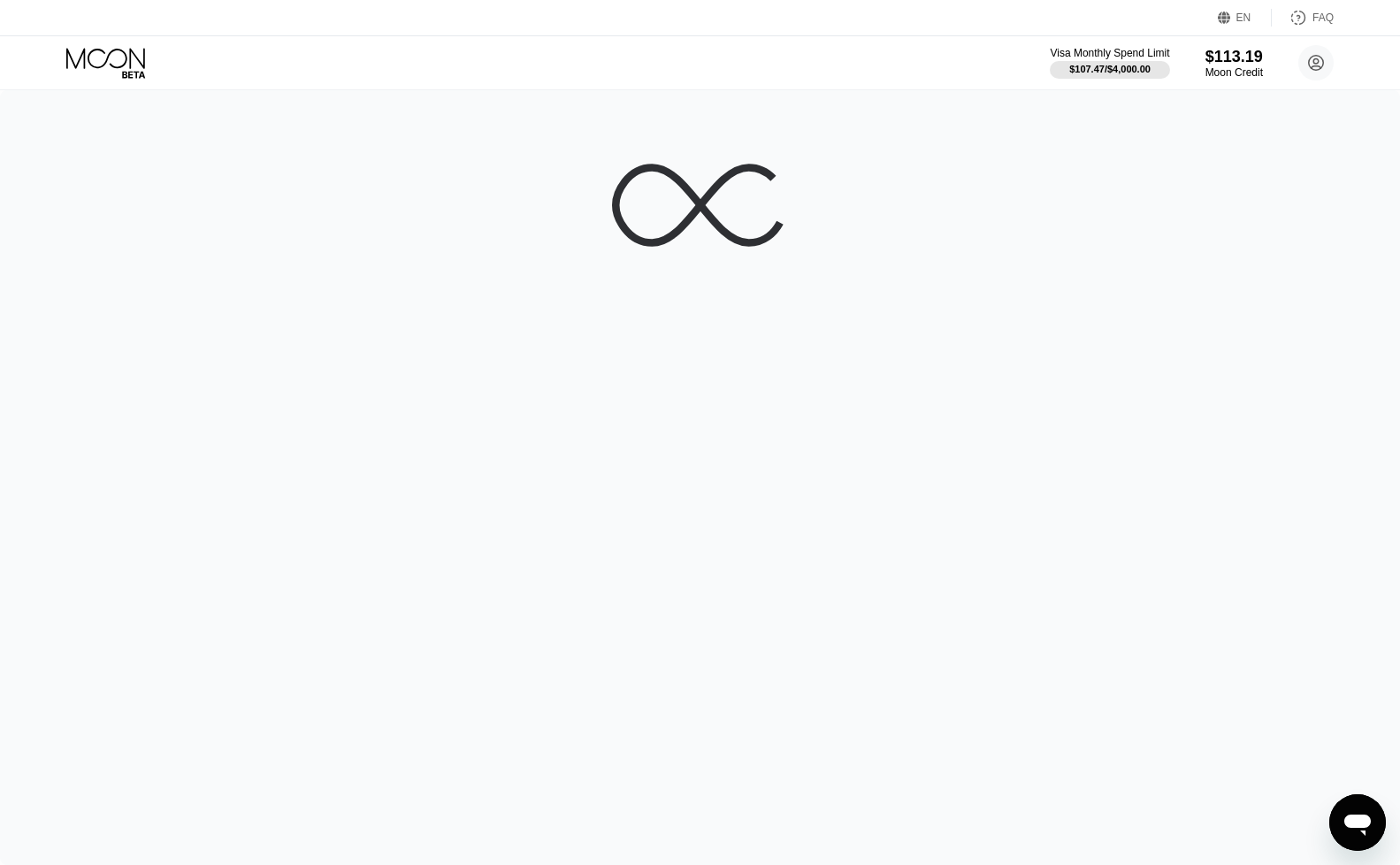 click at bounding box center (700, 478) 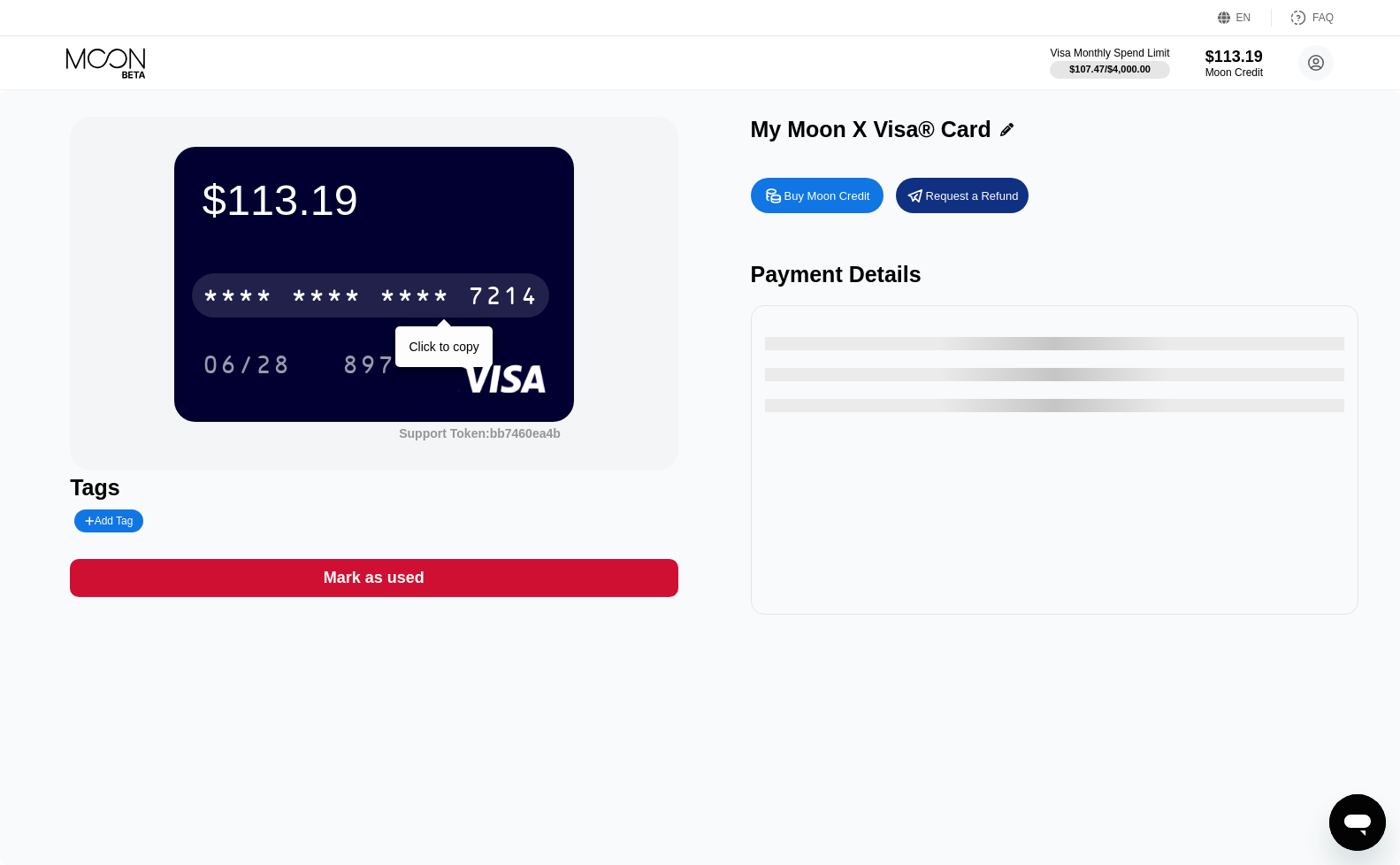 click on "* * * *" at bounding box center [415, 298] 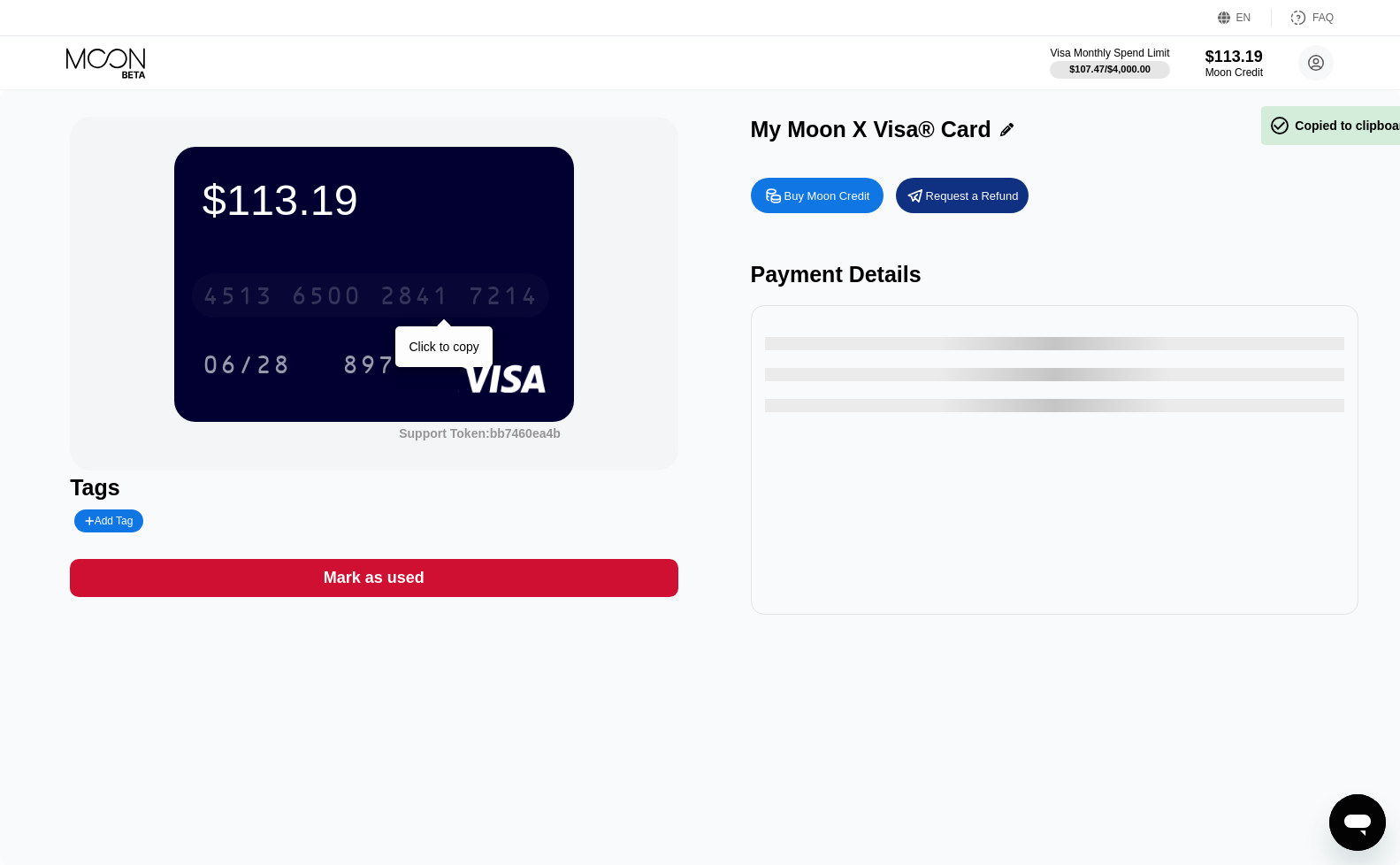 click on "2841" at bounding box center (415, 298) 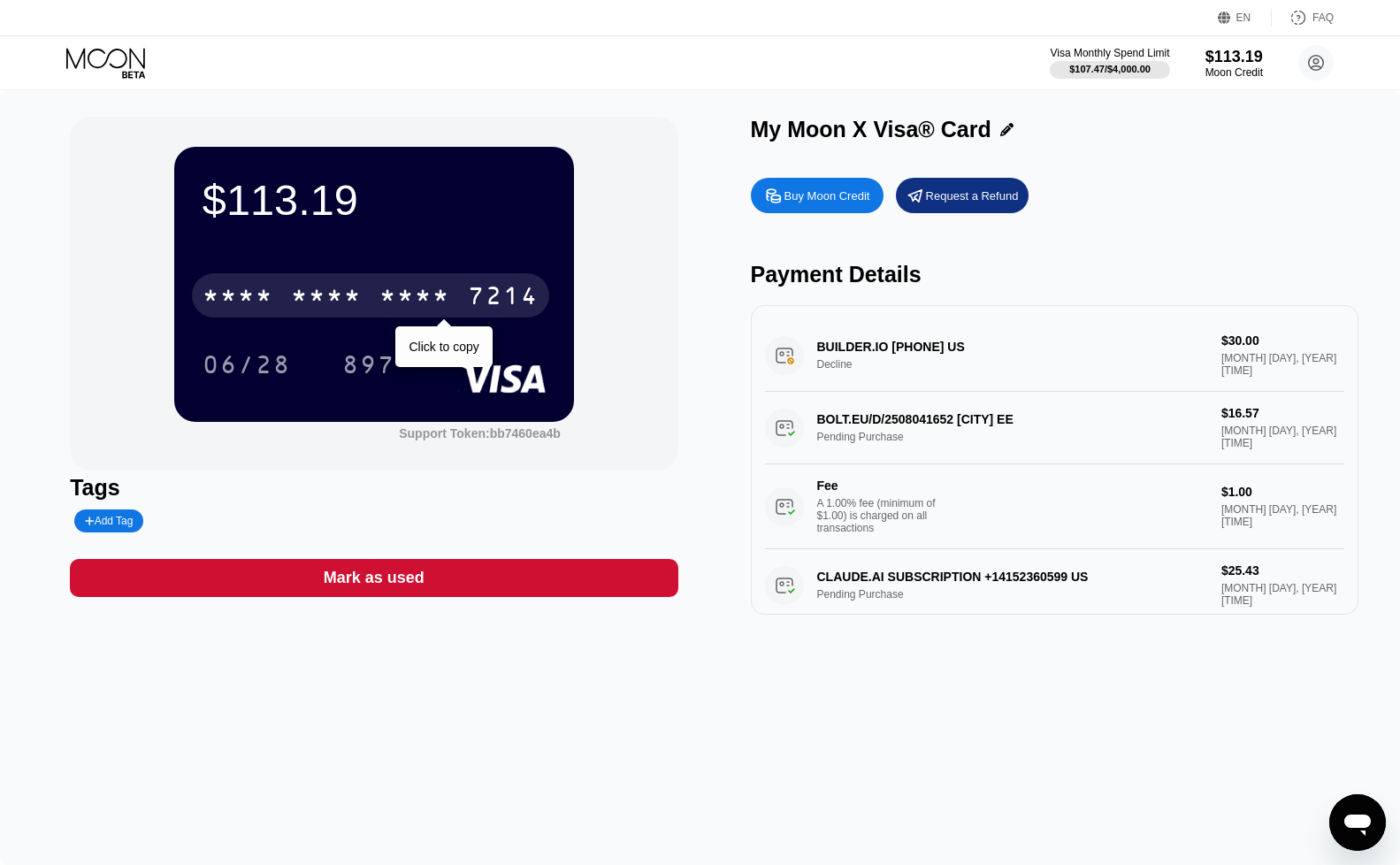 click on "* * * * * * * * * * * * 7214" at bounding box center [371, 295] 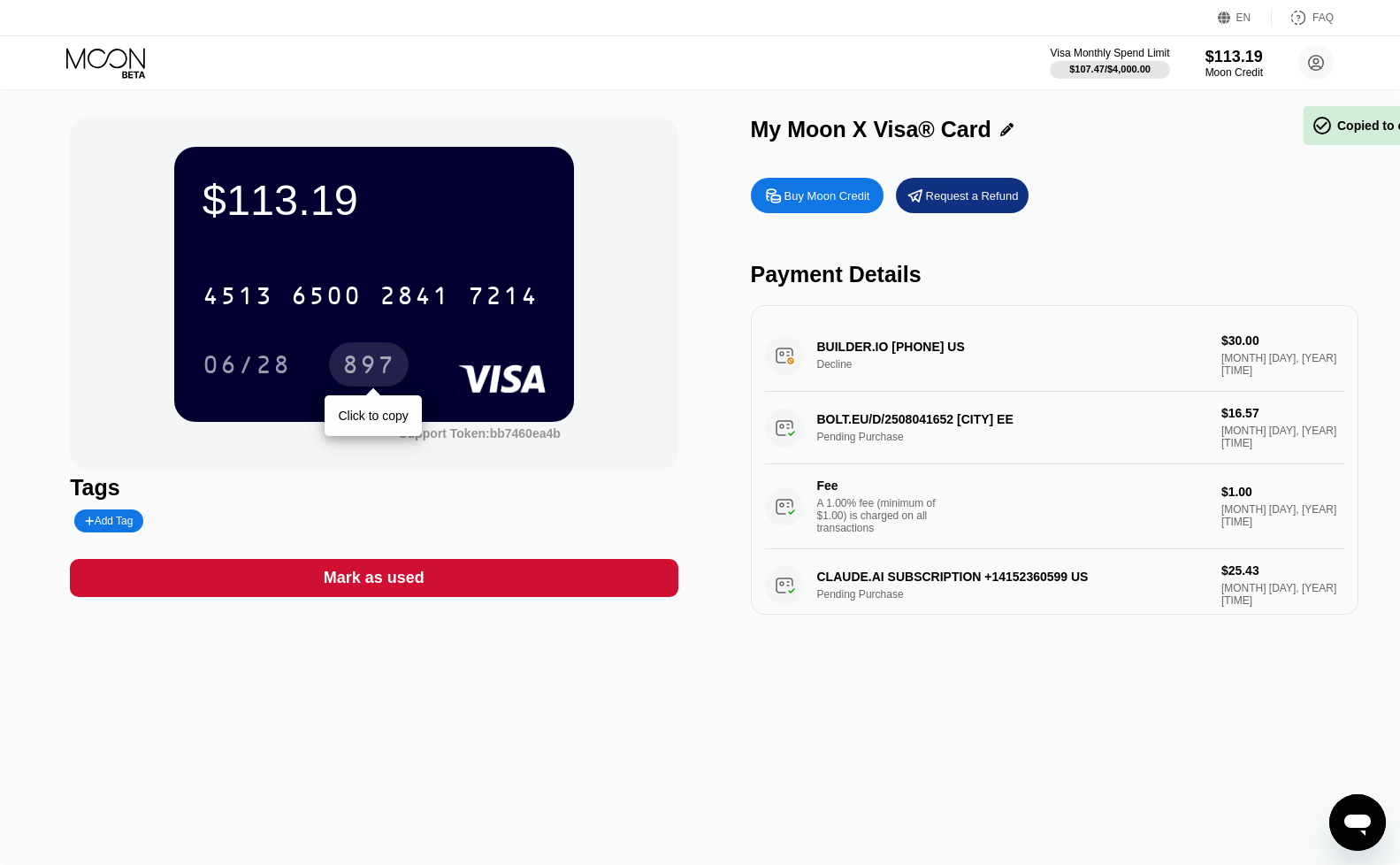 click on "897" at bounding box center (369, 367) 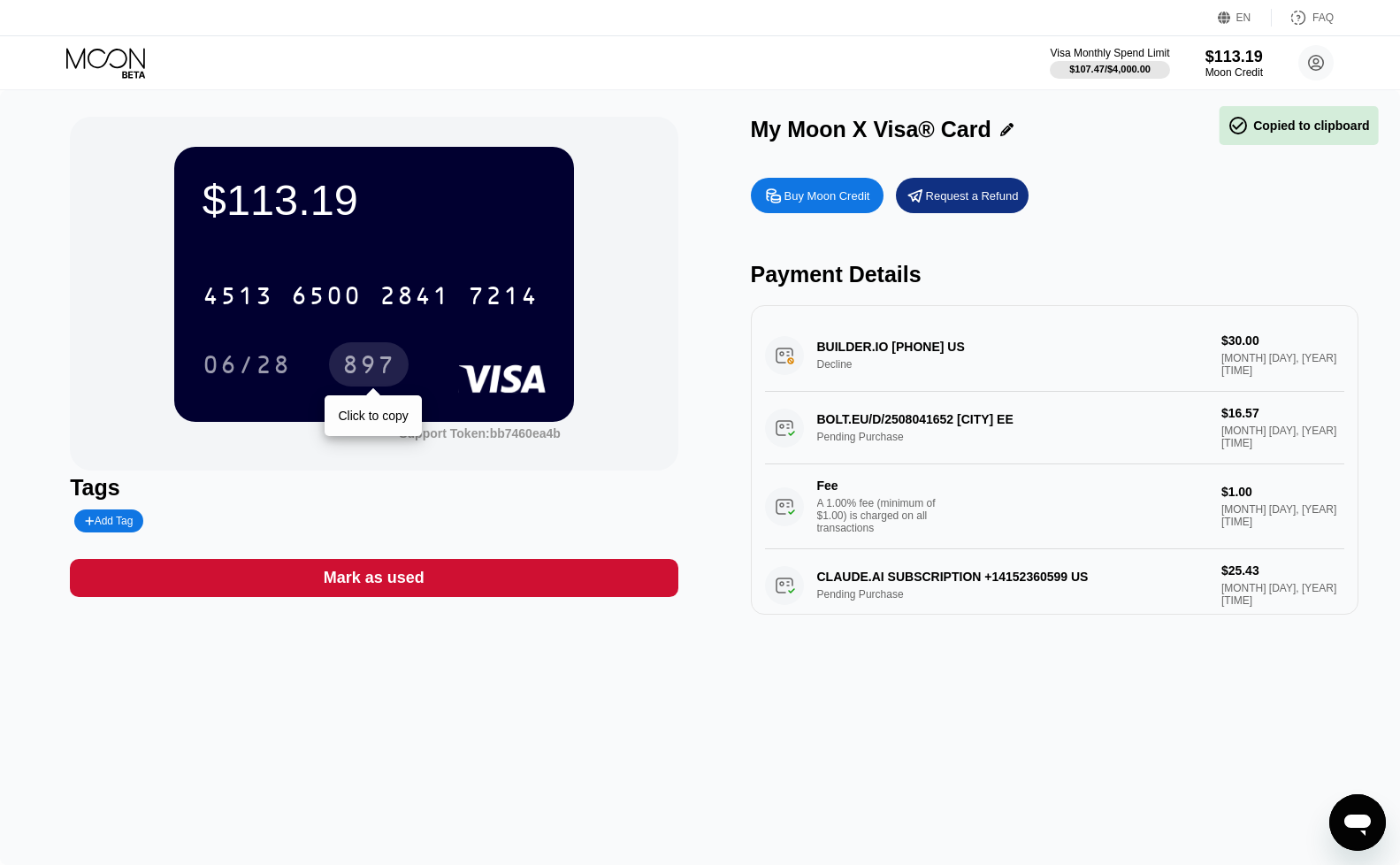 click on "897" at bounding box center [369, 367] 